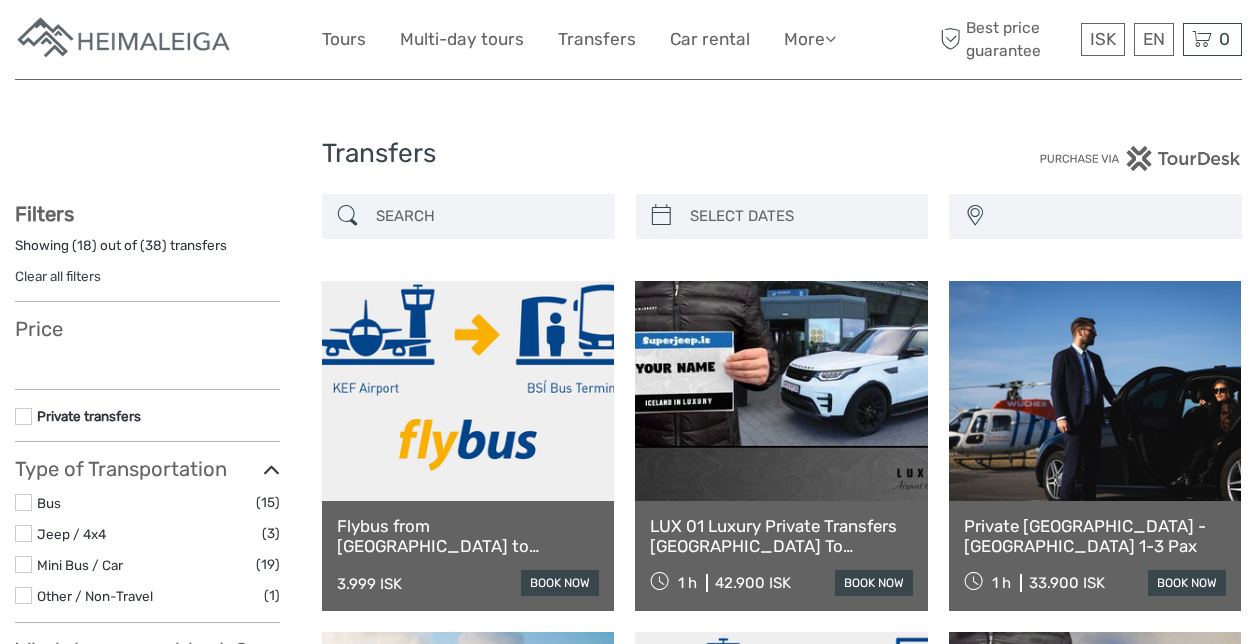 select 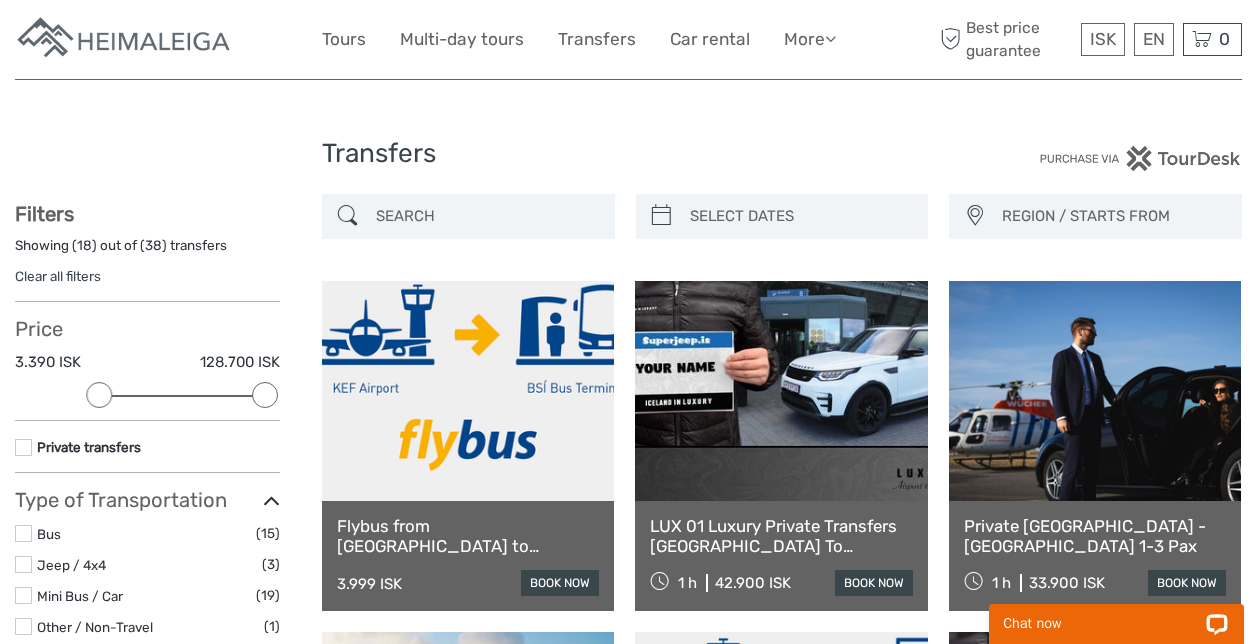 scroll, scrollTop: 0, scrollLeft: 0, axis: both 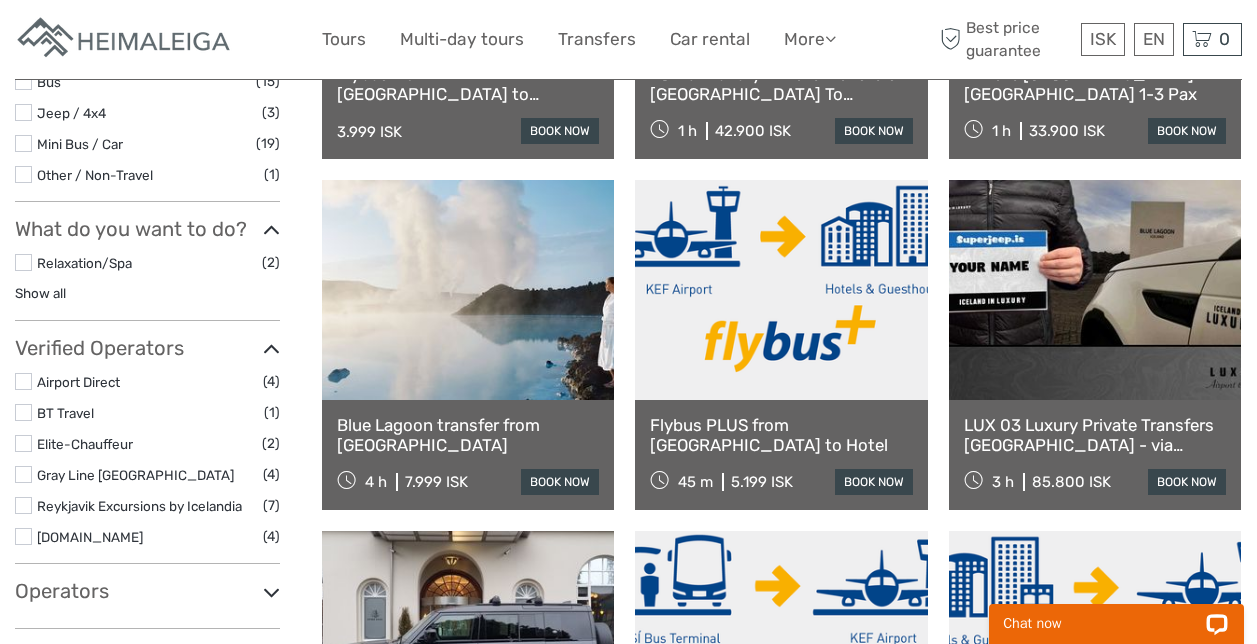 click at bounding box center [781, 290] 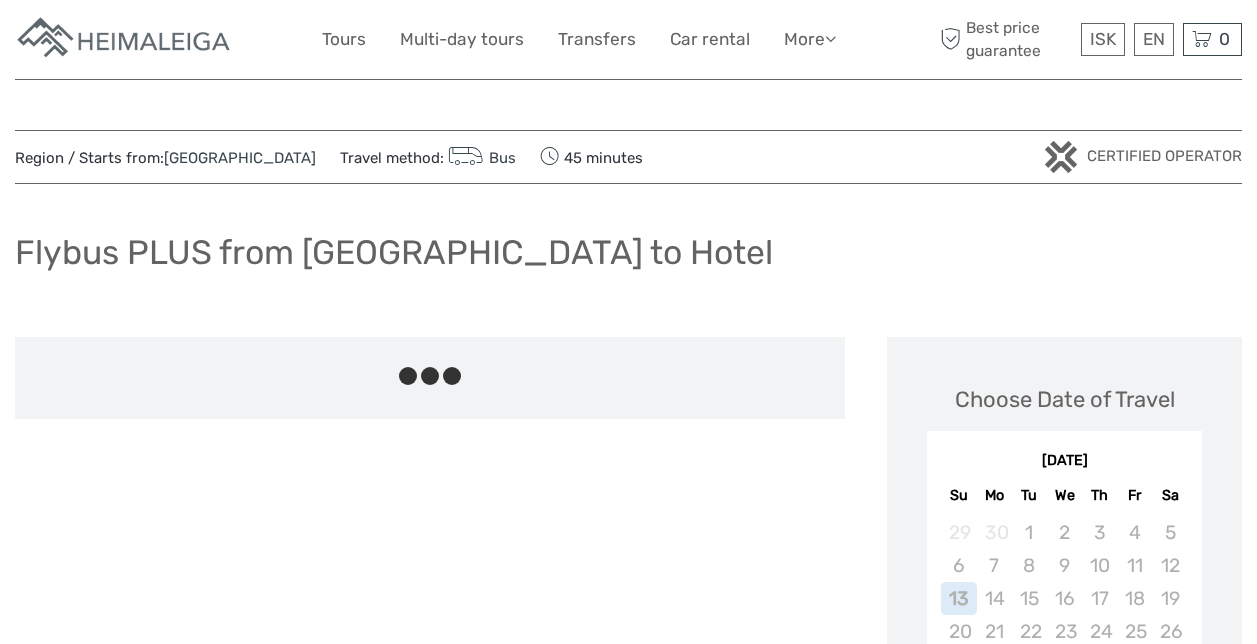 scroll, scrollTop: 0, scrollLeft: 0, axis: both 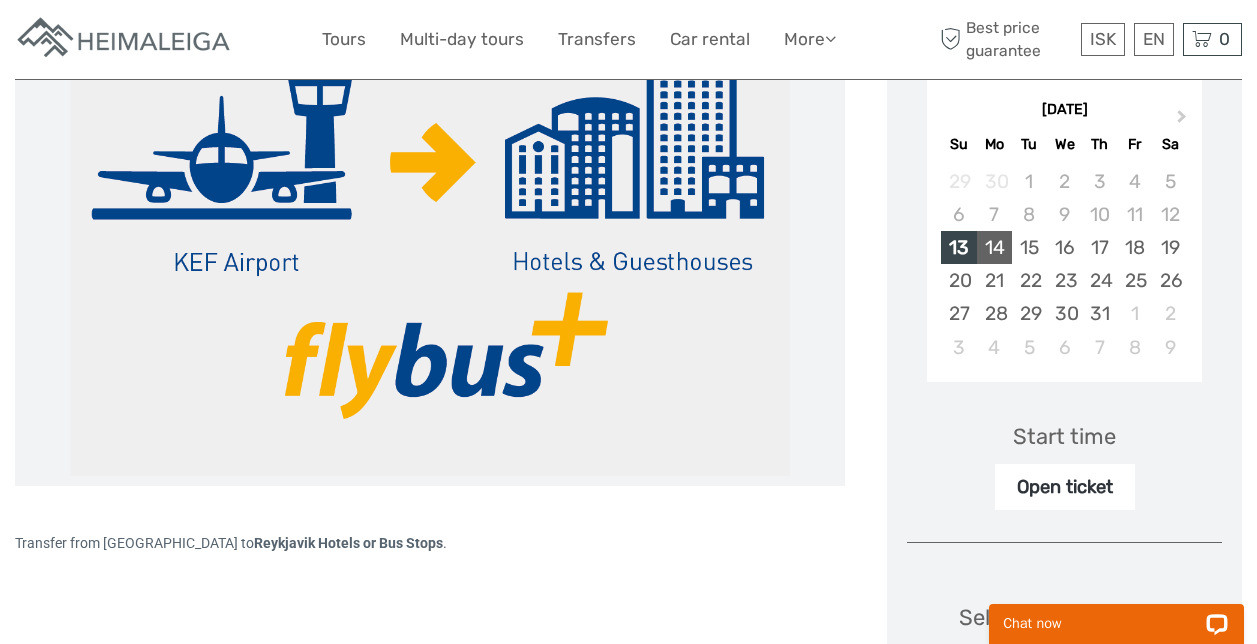 click on "14" at bounding box center [994, 247] 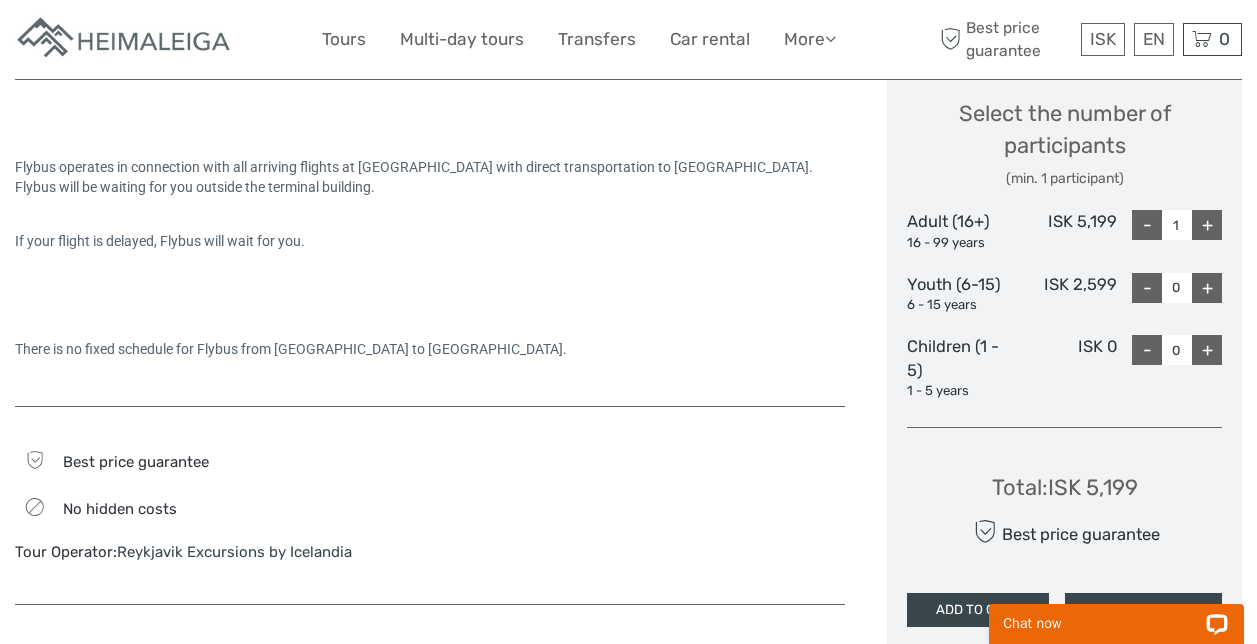 scroll, scrollTop: 850, scrollLeft: 0, axis: vertical 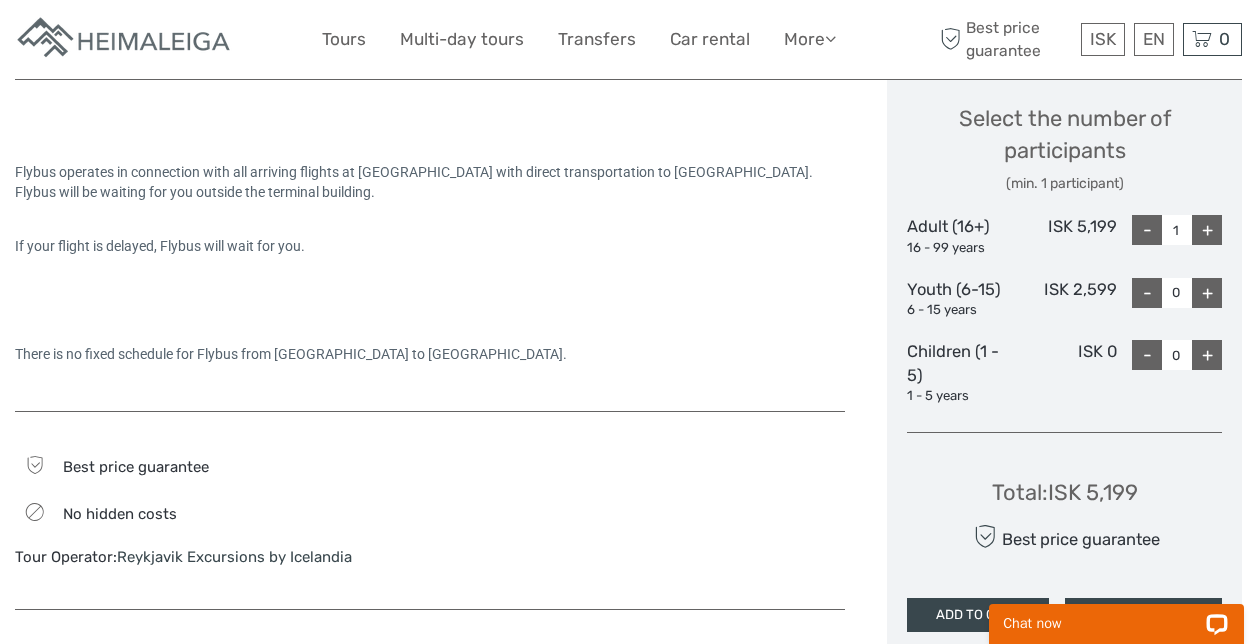 click on "+" at bounding box center (1207, 230) 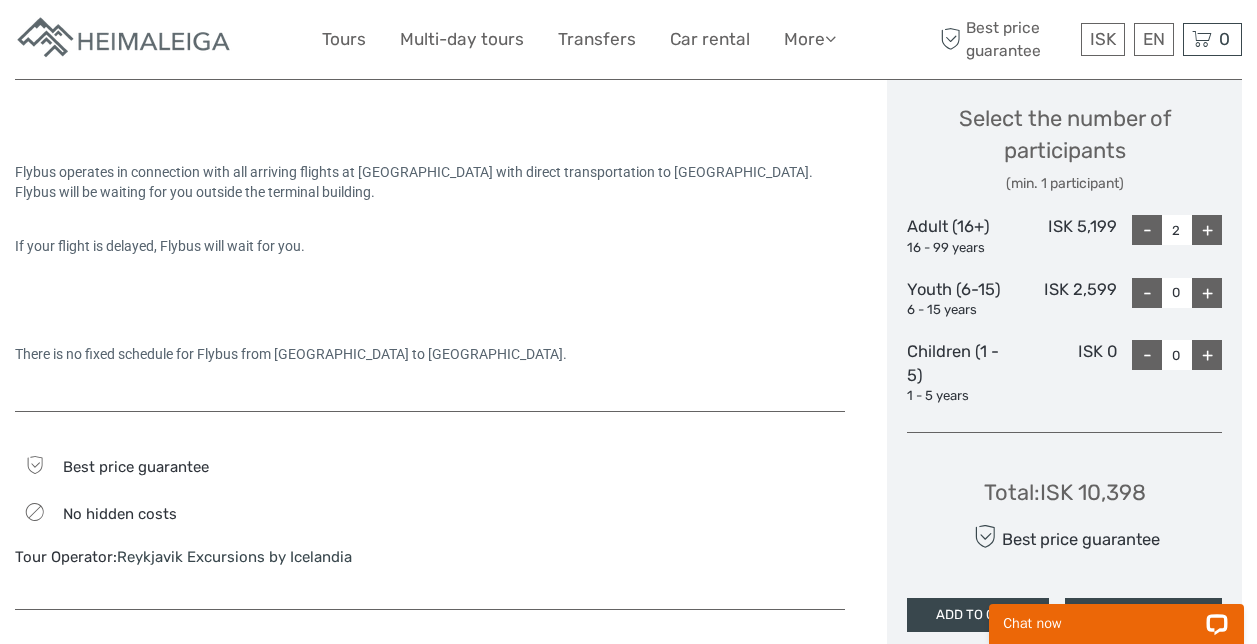 click on "+" at bounding box center [1207, 230] 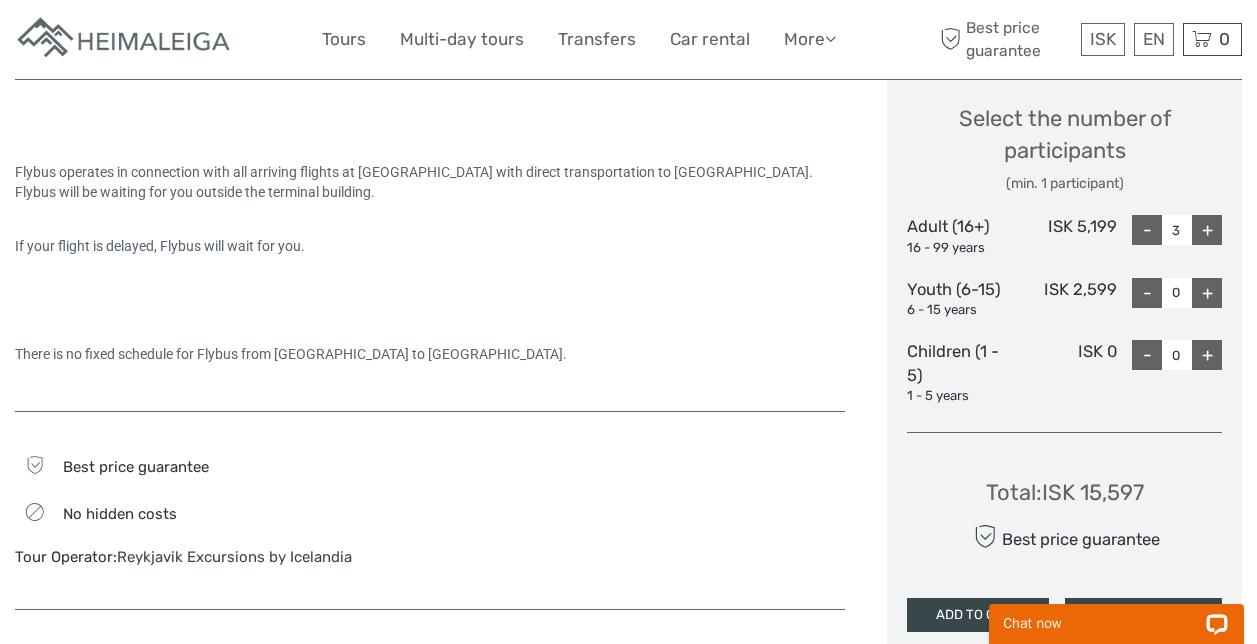 click on "+" at bounding box center (1207, 293) 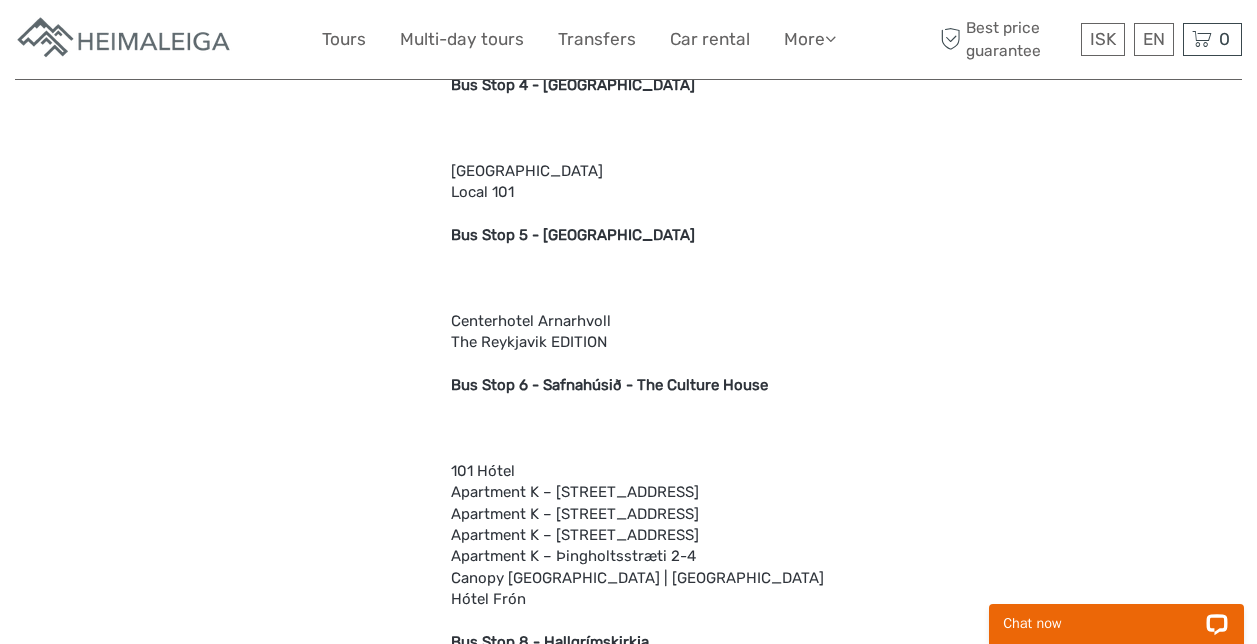 scroll, scrollTop: 2715, scrollLeft: 0, axis: vertical 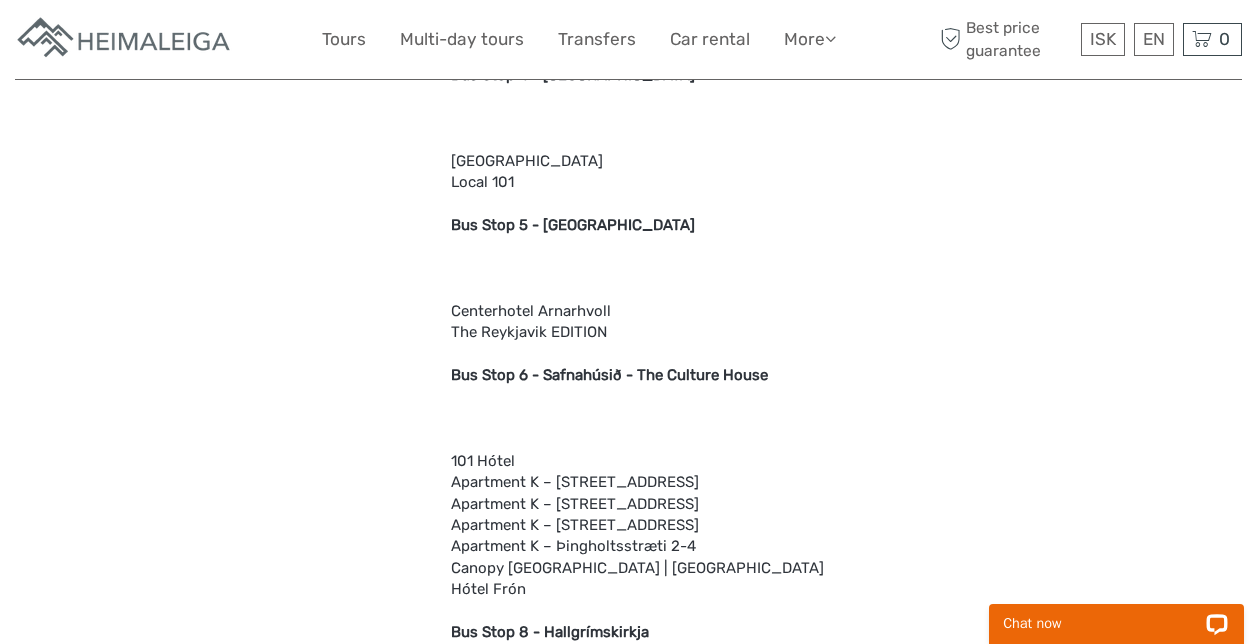 click on "Bus Stop 6 - Safnahúsið - The Culture House" at bounding box center [609, 375] 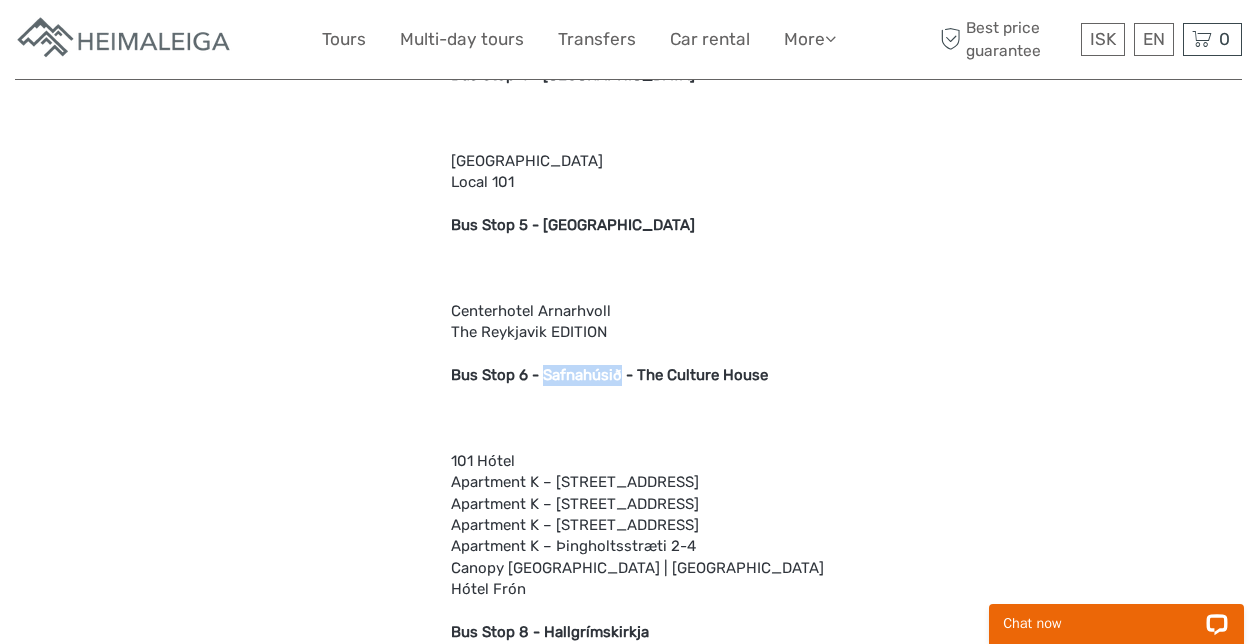 click on "Bus Stop 6 - Safnahúsið - The Culture House" at bounding box center (609, 375) 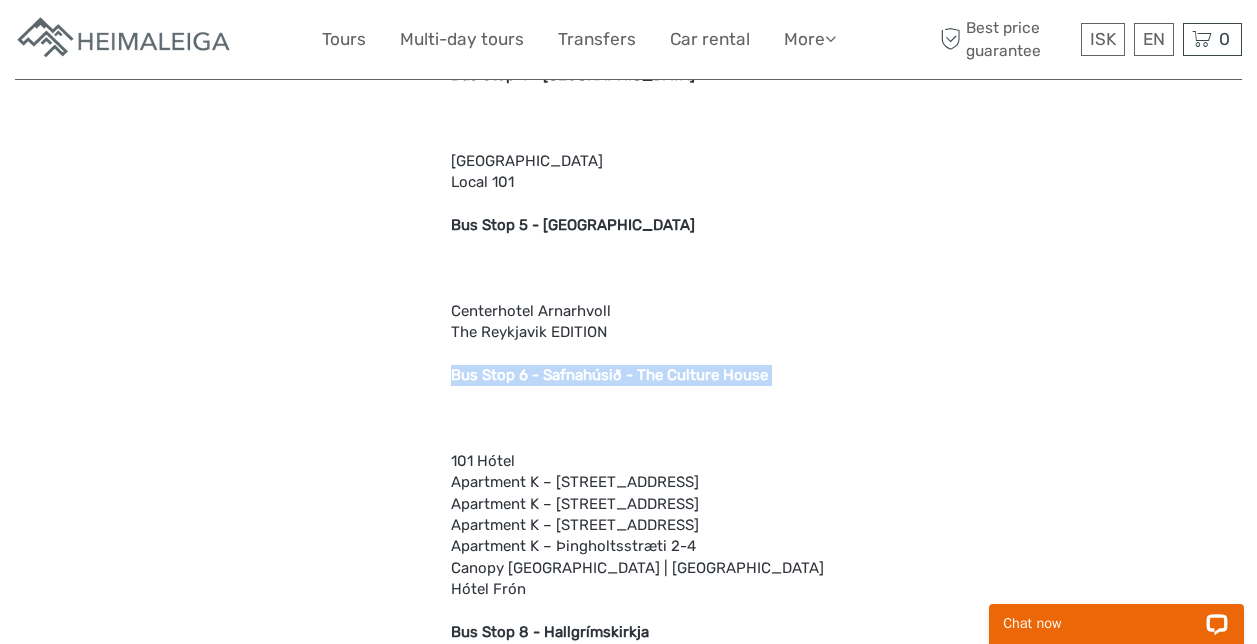 click on "Bus Stop 6 - Safnahúsið - The Culture House" at bounding box center (609, 375) 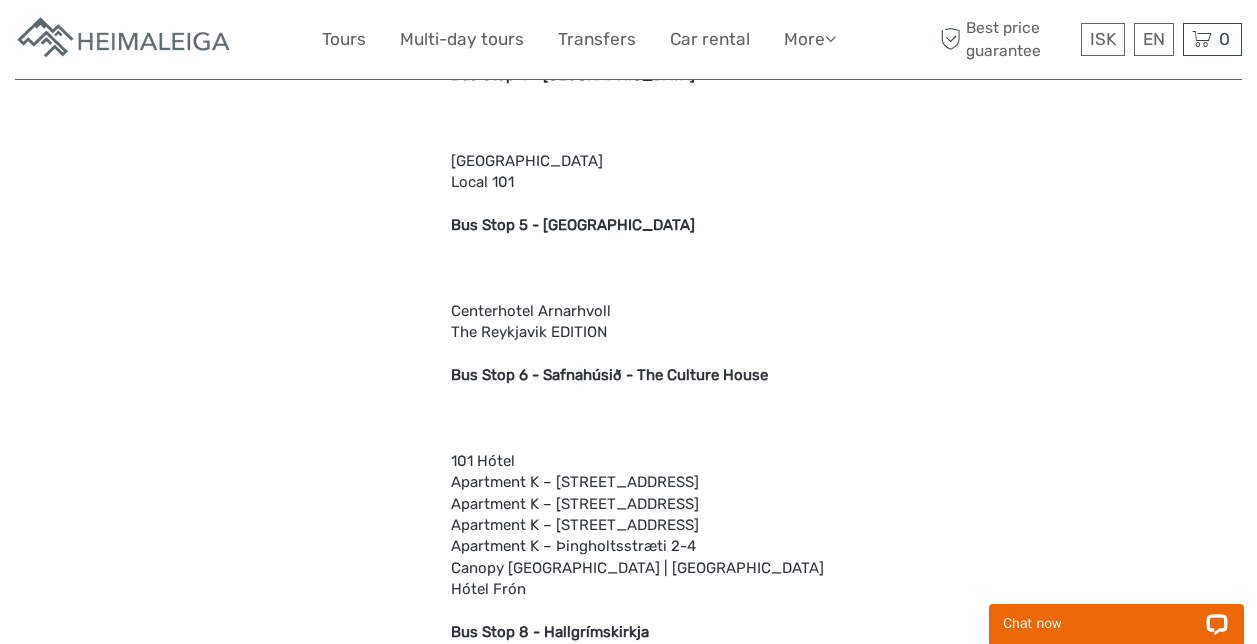 click on "Attention
We drop off at the majority of city hotels either directly or at one of the many designated bus stops in the central downtown area.
Bus Stop 1 - Ráðhúsið - City Hall
3 Sisters Guesthouse
Centerhotel Plaza
Chez Monique
Embassy Luxury Apartments
Gallery Central Guesthouse
Guesthouse Álfhóll
Guesthouse Butterfly
Hotel Hilda
Hotel Metropolitan
Hotel Reykjavík Centrum
House Of Spirits
Kvosin Hotel
Lighthouse Apartments
Iceland Parliament Hotel
Planet Apartments
Reykjavik Downtown Hostel
Bus Stop 2 - Tjörnin - The Pond
Ambassade Apartments
Castle House Luxury Apartments
Central Guesthouse
Hotel Reykjavik Saga
Luna Hotel Apartments – Amtmannsstígur 5
Luna Hotel Apartments – Spítalastígur 1
Bus Stop 3 - Lækjargata
1912 Guesthouse
Apotek Hotel
Black Pearl
Centerhotel Þingholt
Central Apartments
City Center Hotel
Downtown Guesthouse
Reykjavík Konsulate Hotel
Hotel Borg
Ocean Comfort Apartments
Radisson Blu Hotel 1919" at bounding box center [648, 1471] 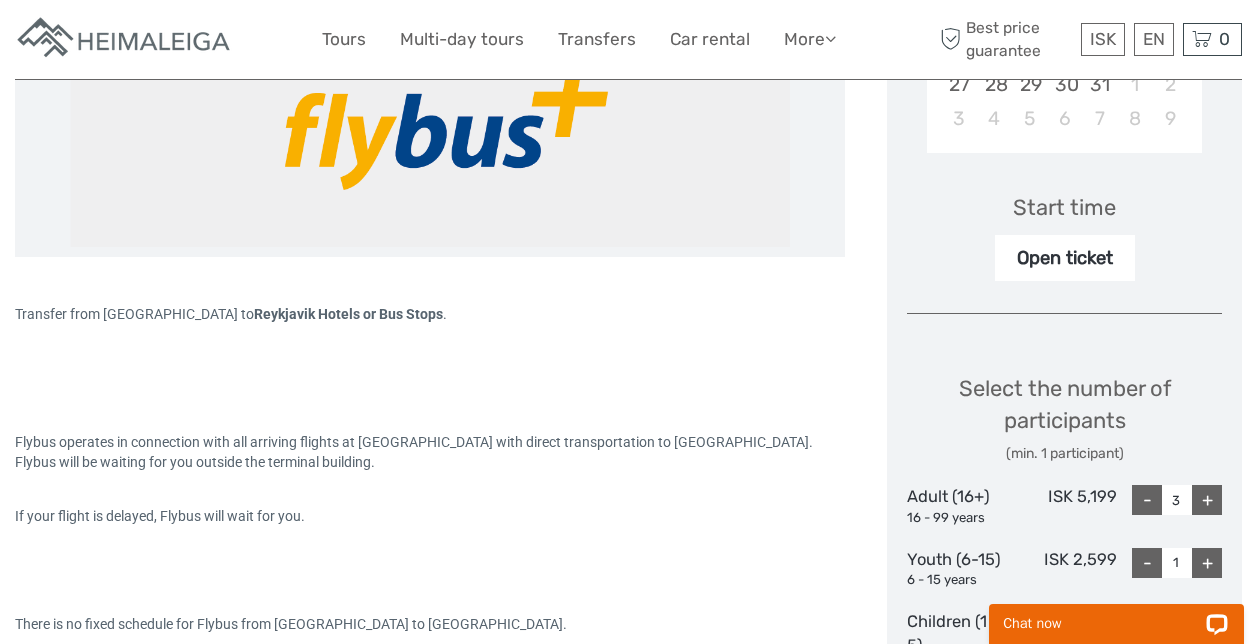 scroll, scrollTop: 617, scrollLeft: 0, axis: vertical 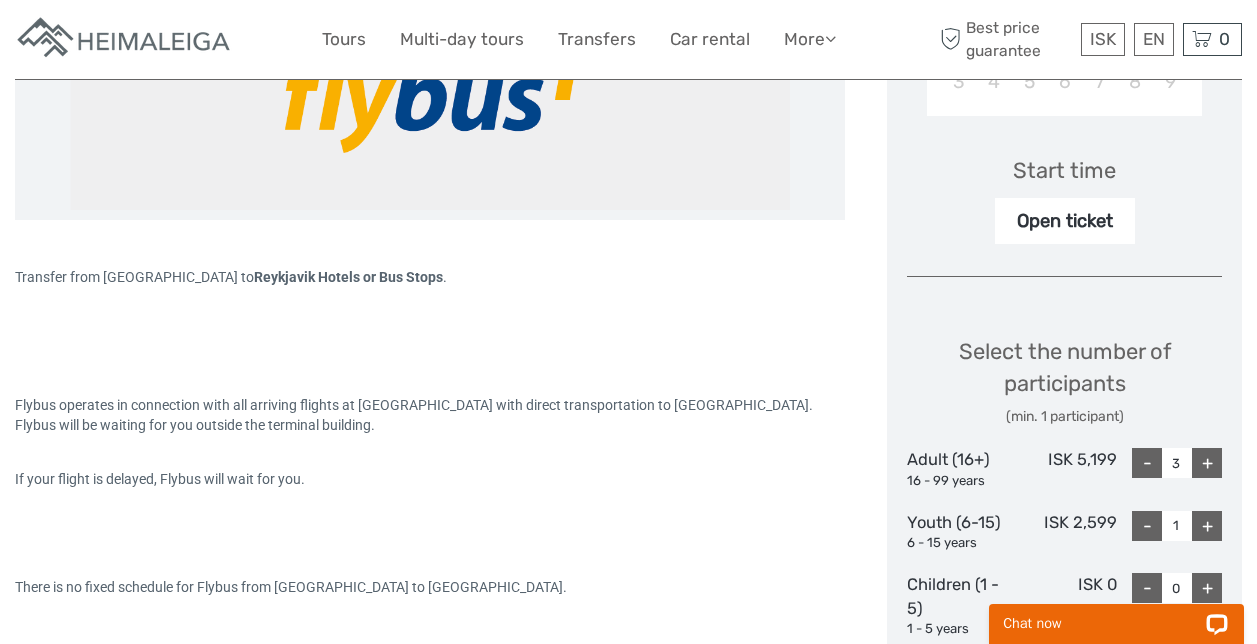 click on "Open ticket" at bounding box center [1065, 221] 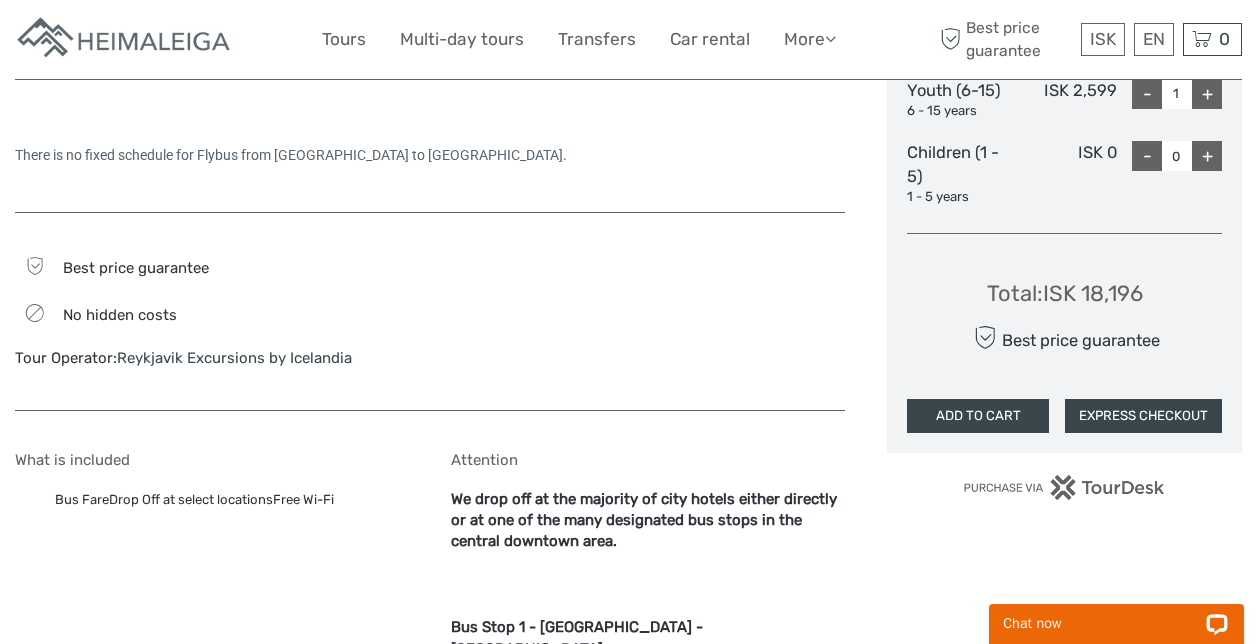 scroll, scrollTop: 1083, scrollLeft: 0, axis: vertical 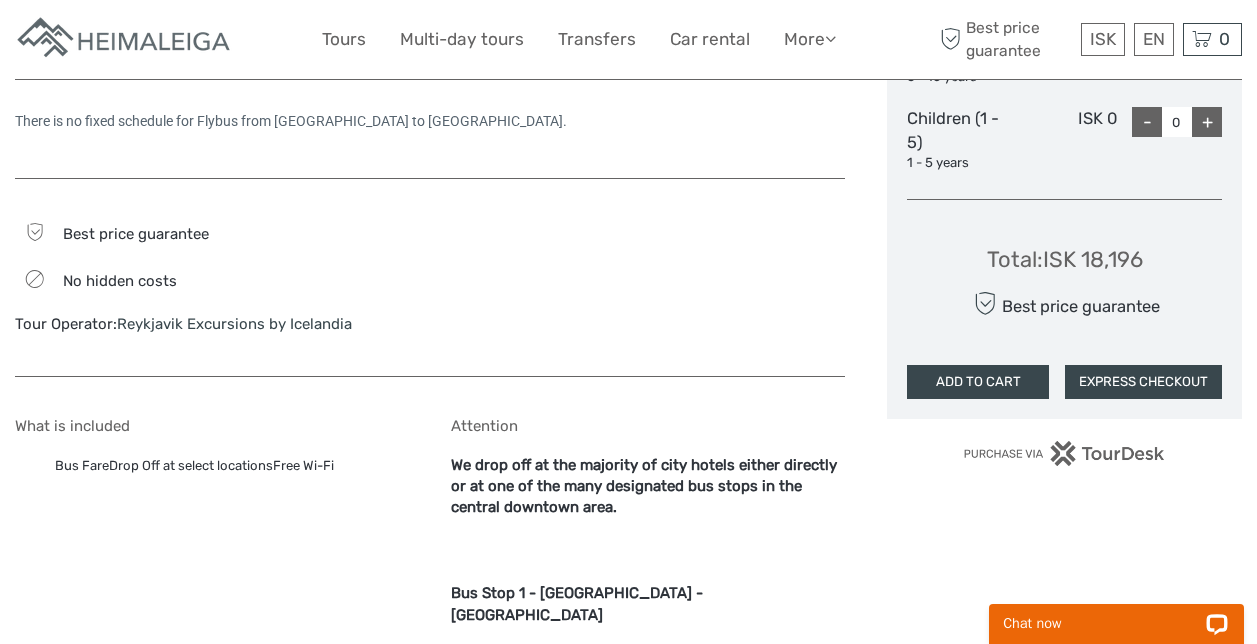 click on "ADD TO CART" at bounding box center (978, 382) 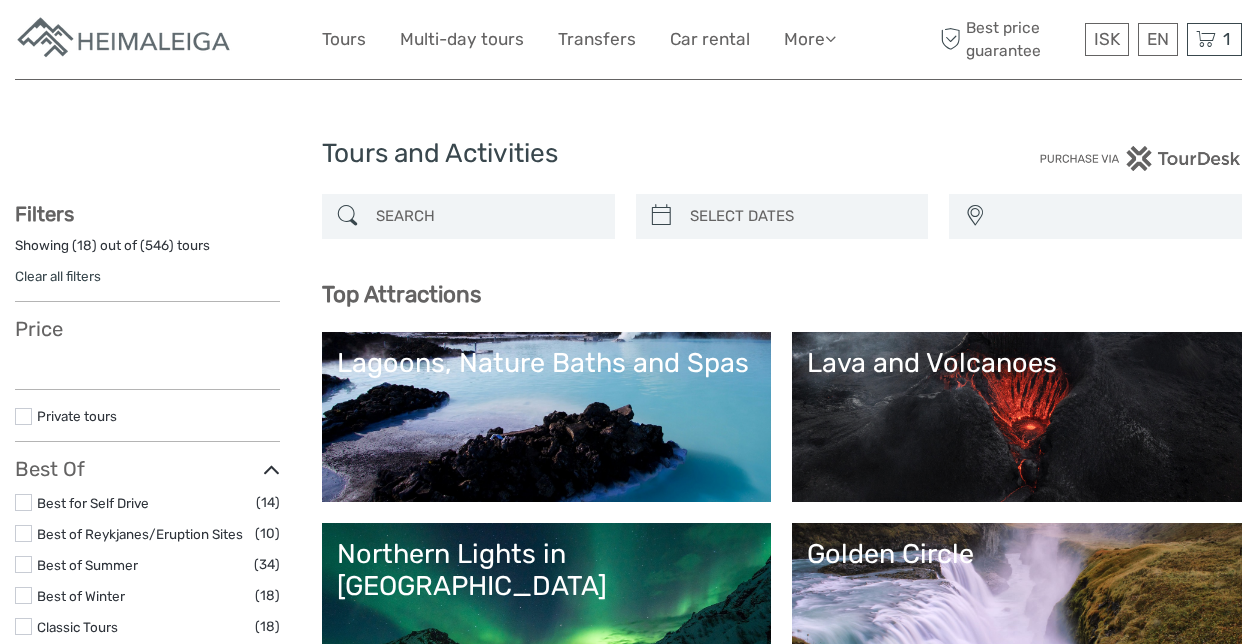 select 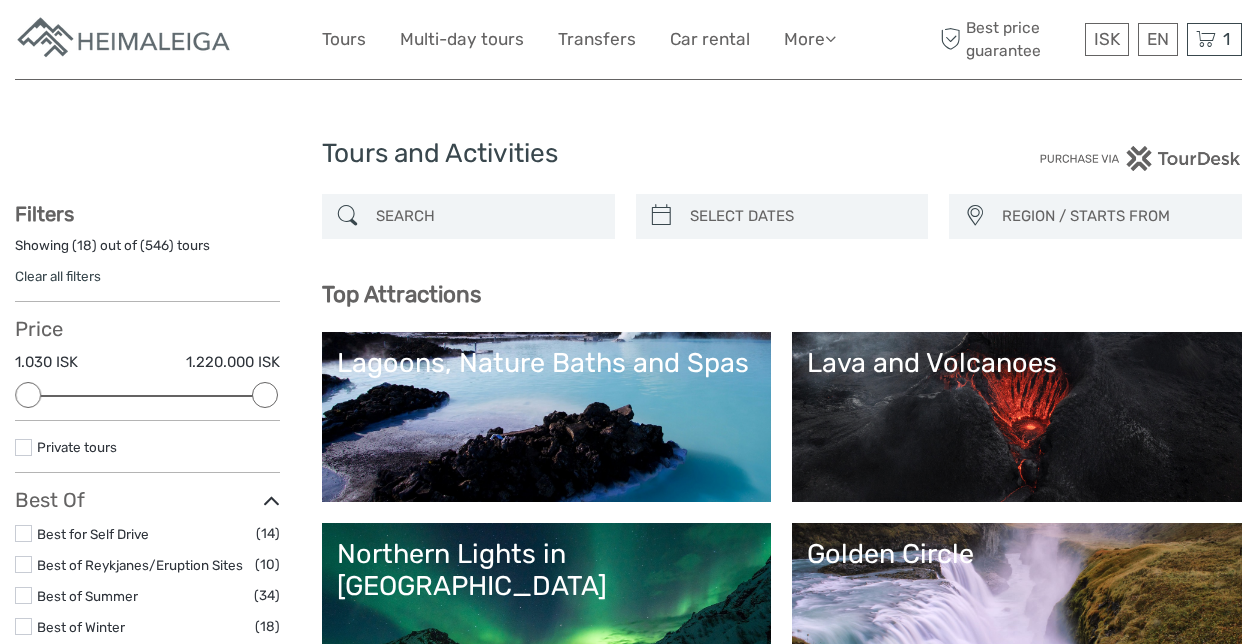 scroll, scrollTop: 0, scrollLeft: 0, axis: both 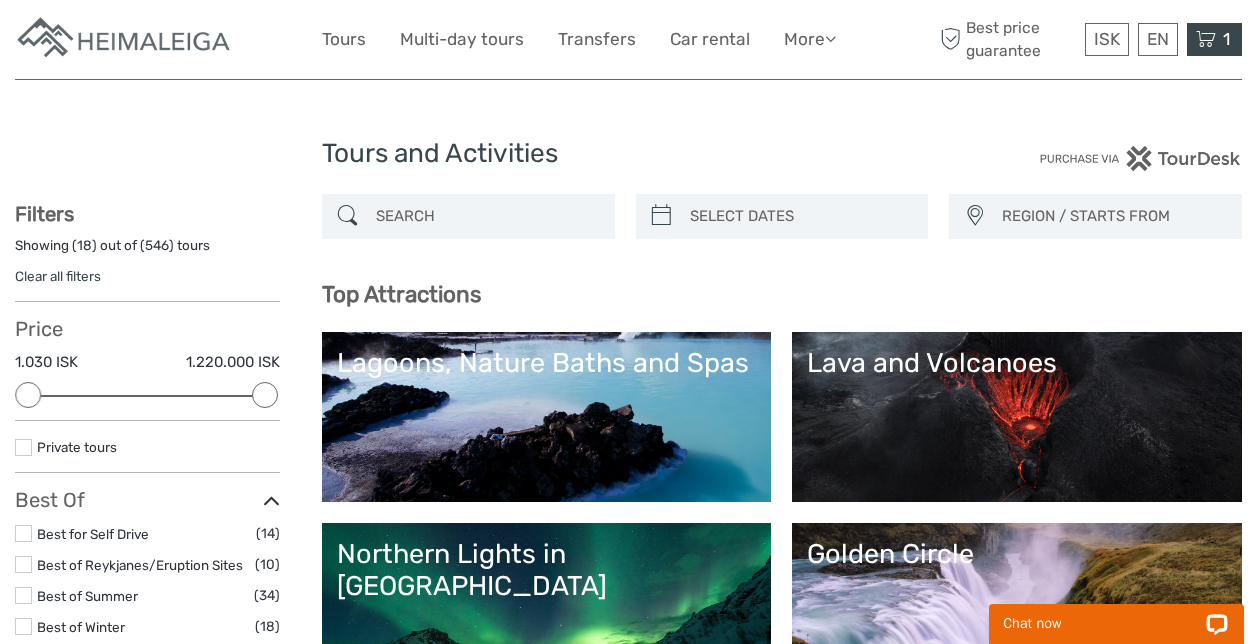 click at bounding box center (1206, 39) 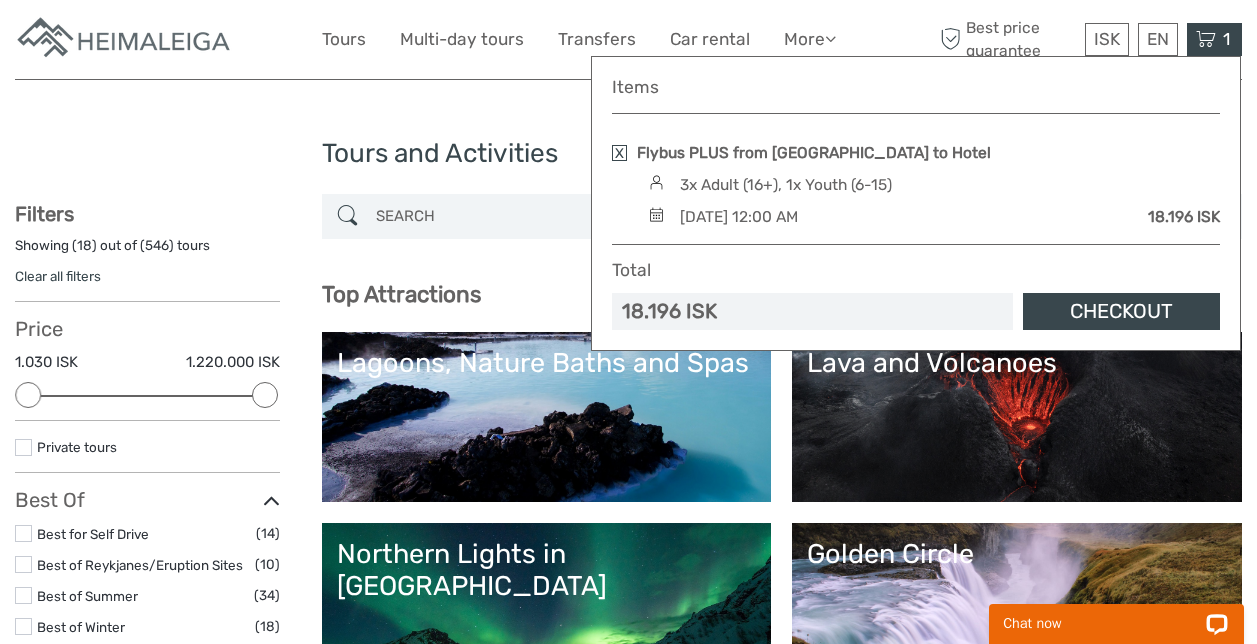 click on "Monday, 14 July 2025 - 12:00 AM" at bounding box center [739, 217] 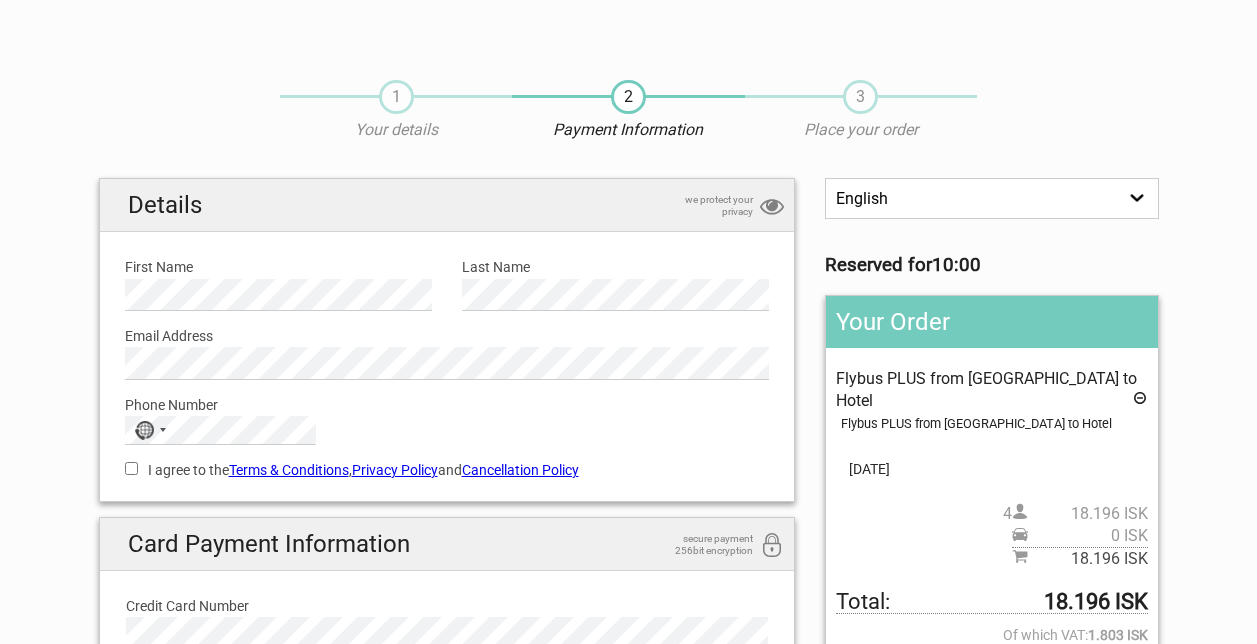 scroll, scrollTop: 0, scrollLeft: 0, axis: both 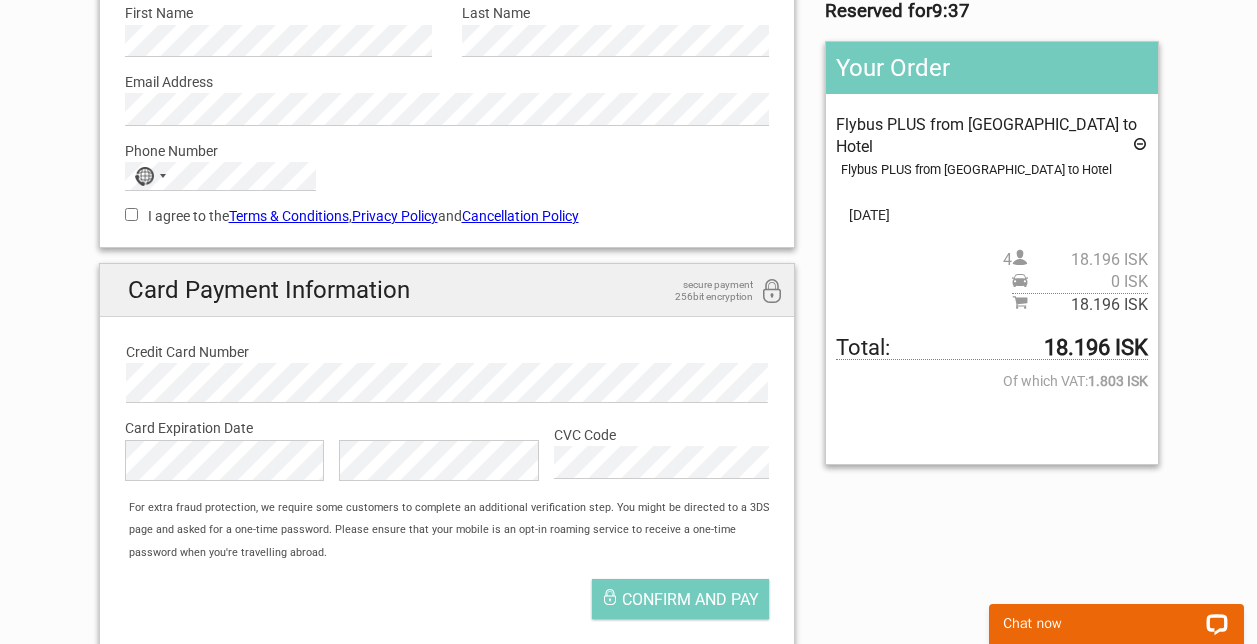click at bounding box center [1140, 147] 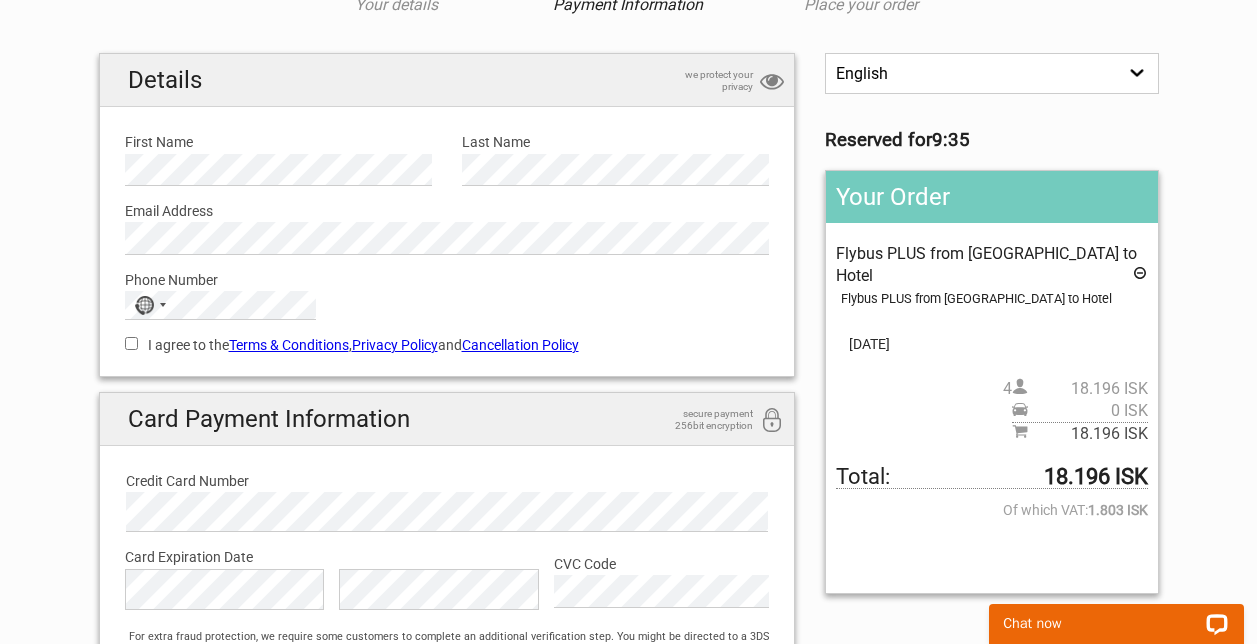 scroll, scrollTop: 120, scrollLeft: 0, axis: vertical 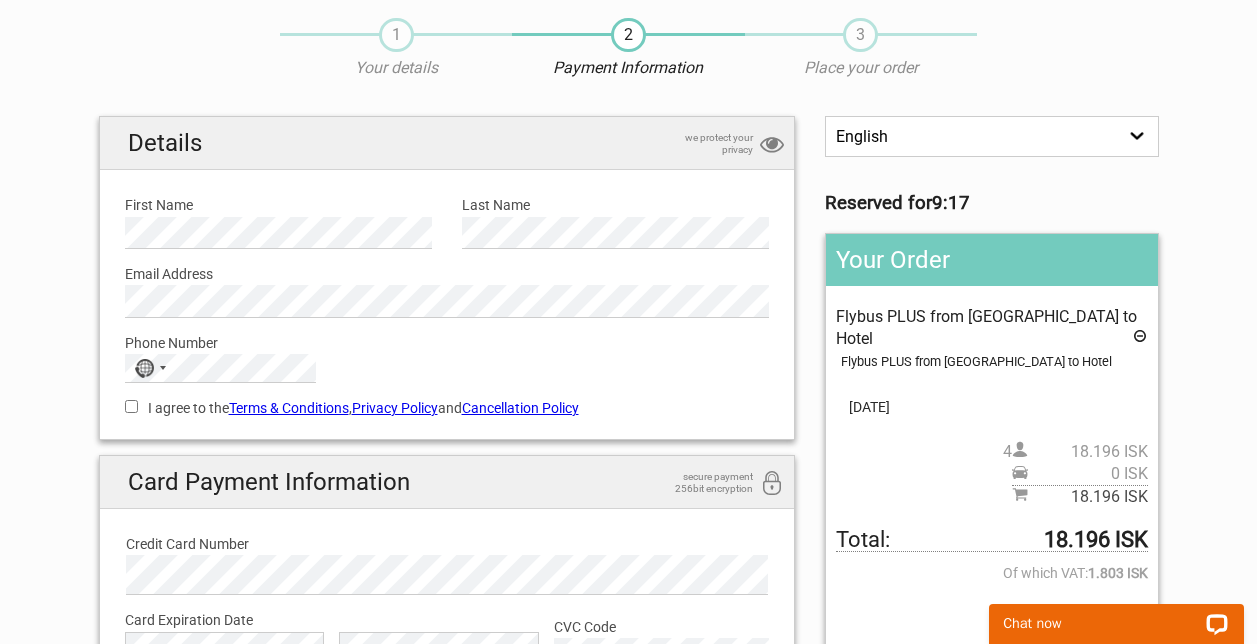 click on "Phone Number
No country selected 244 results found Afghanistan +93 Albania +355 Algeria +213 American Samoa +1 Andorra +376 Angola +244 Anguilla +1 Antigua & Barbuda +1 Argentina +54 Armenia +374 Aruba +297 Ascension Island +247 Australia +61 Austria +43 Azerbaijan +994 Bahamas +1 Bahrain +973 Bangladesh +880 Barbados +1 Belarus +375 Belgium +32 Belize +501 Benin +229 Bermuda +1 Bhutan +975 Bolivia +591 Bosnia & Herzegovina +387 Botswana +267 Brazil +55 British Indian Ocean Territory +246 British Virgin Islands +1 Brunei +673 Bulgaria +359 Burkina Faso +226 Burundi +257 Cambodia +855 Cameroon +237 Canada +1 Cape Verde +238 Caribbean Netherlands +599 Cayman Islands +1 Central African Republic +236 Chad +235 Chile +56 China +86 Christmas Island +61 Cocos (Keeling) Islands +61 Colombia +57 Comoros +269 Congo - Brazzaville +242 Congo - Kinshasa +243 Cook Islands +682 Costa Rica +506 Croatia +385 Cuba +53 Curaçao +599 Cyprus +357 Czechia +420 Côte d’Ivoire +225 Denmark +45 Djibouti +1" at bounding box center [447, 350] 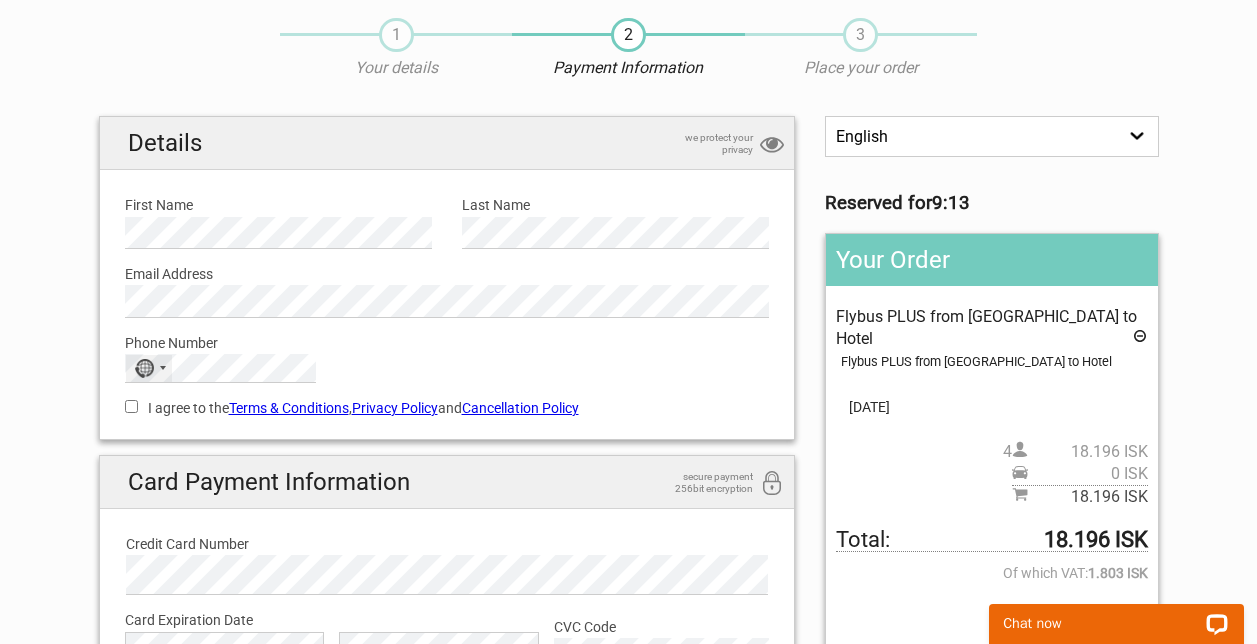 click on "No country selected" at bounding box center [144, 368] 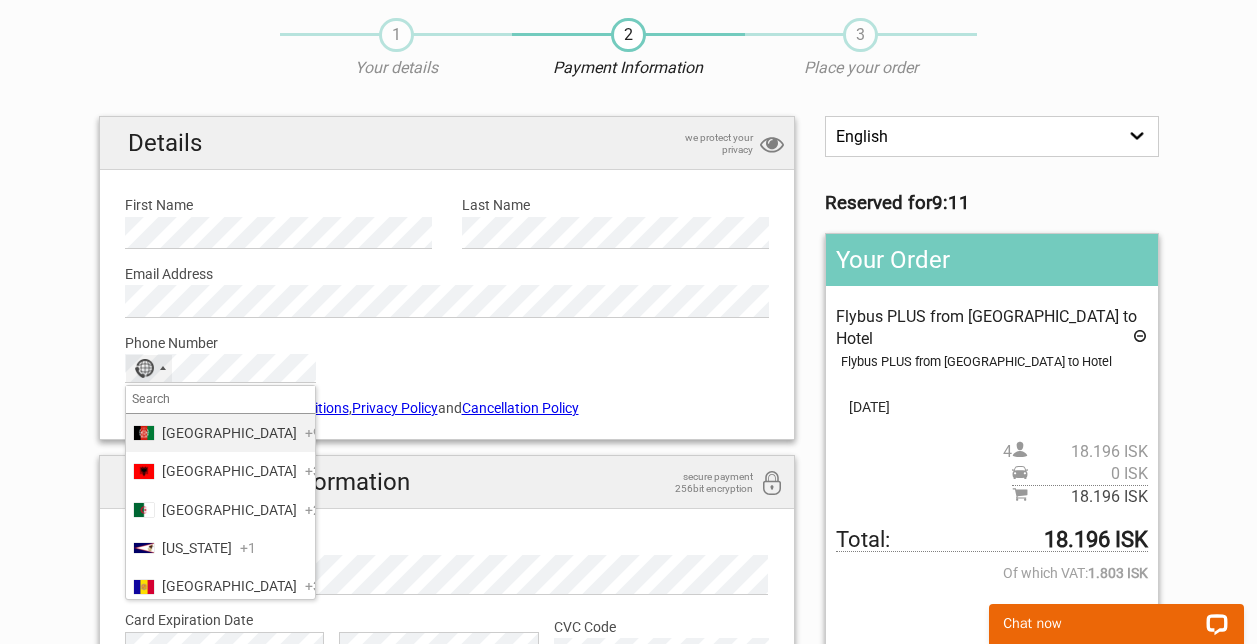 click at bounding box center (220, 400) 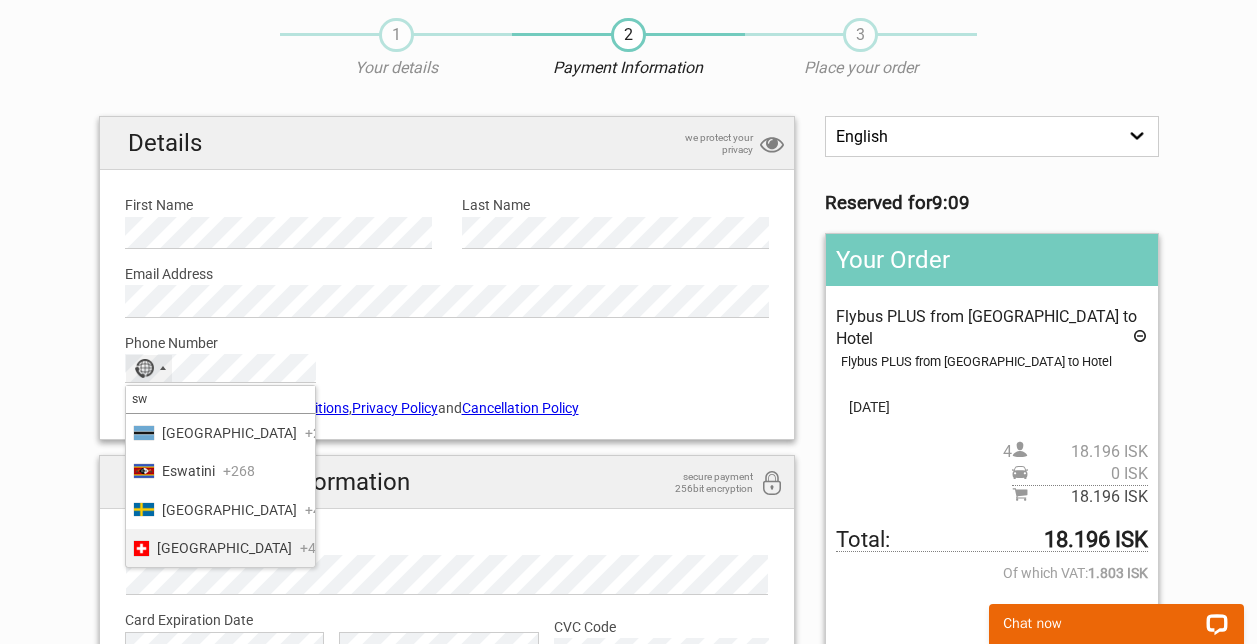 type on "sw" 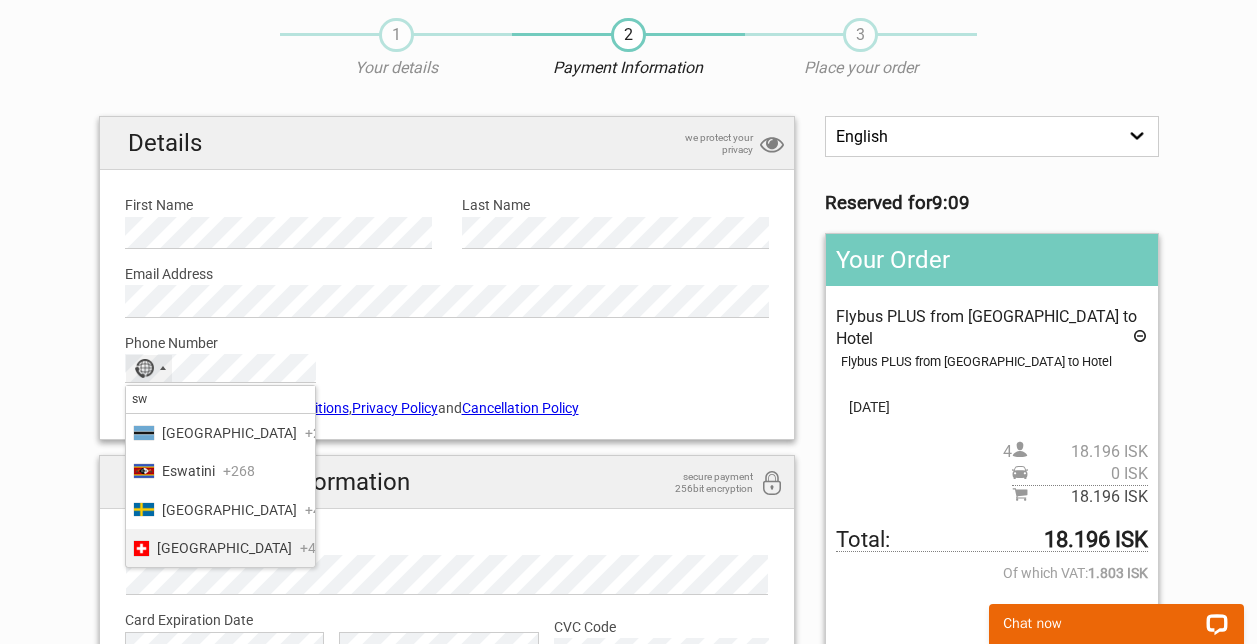 click on "Switzerland" at bounding box center (224, 548) 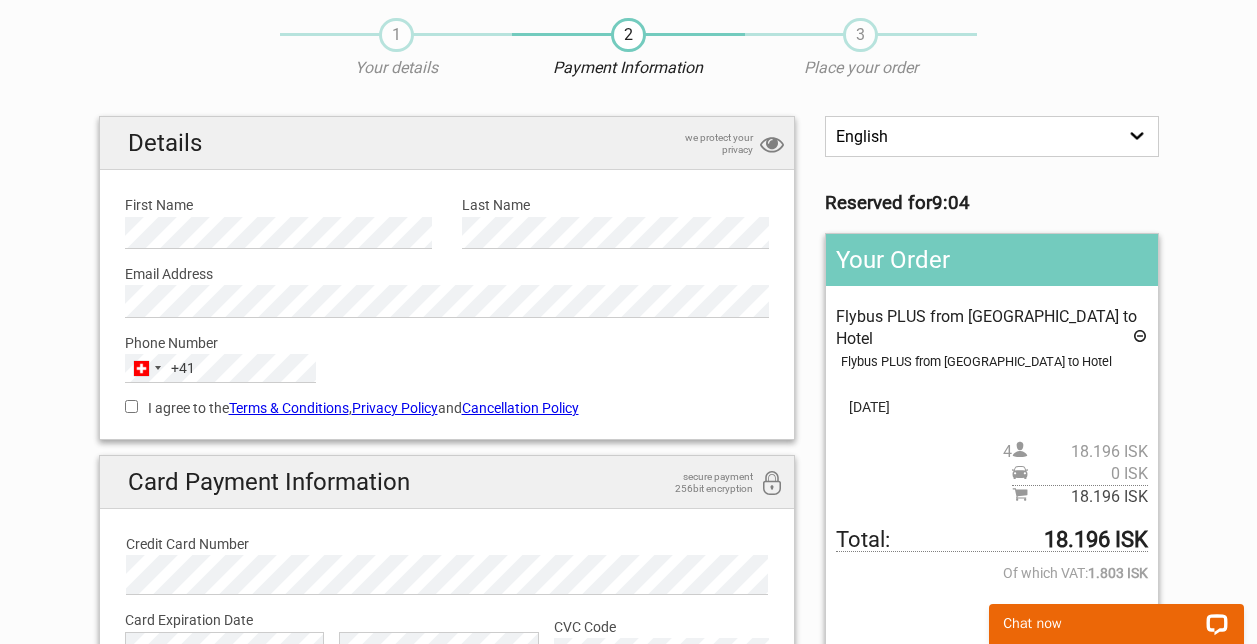 click on "Phone Number
Switzerland +41 +41 sw 4 results found Botswana +267 Eswatini +268 Sweden +46 Switzerland +41
Please provide us with your phone number.
Please check that your phone number is correct.
Please select your country code.
This doesn't look like the right number of digits!" at bounding box center (447, 350) 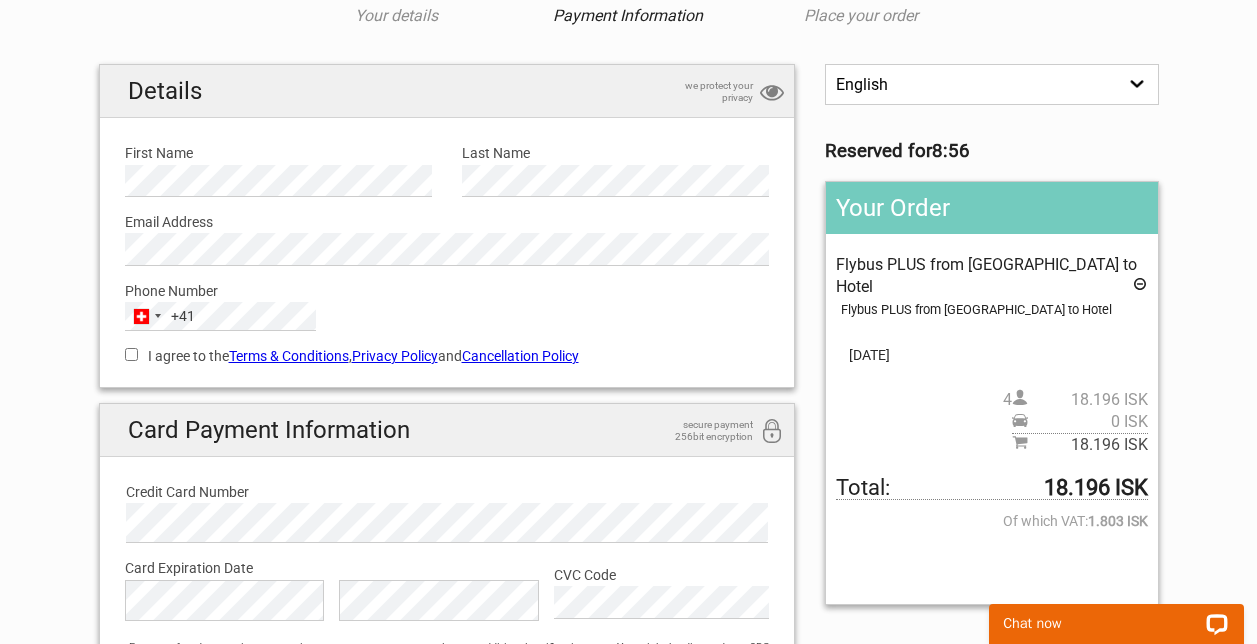 scroll, scrollTop: 124, scrollLeft: 0, axis: vertical 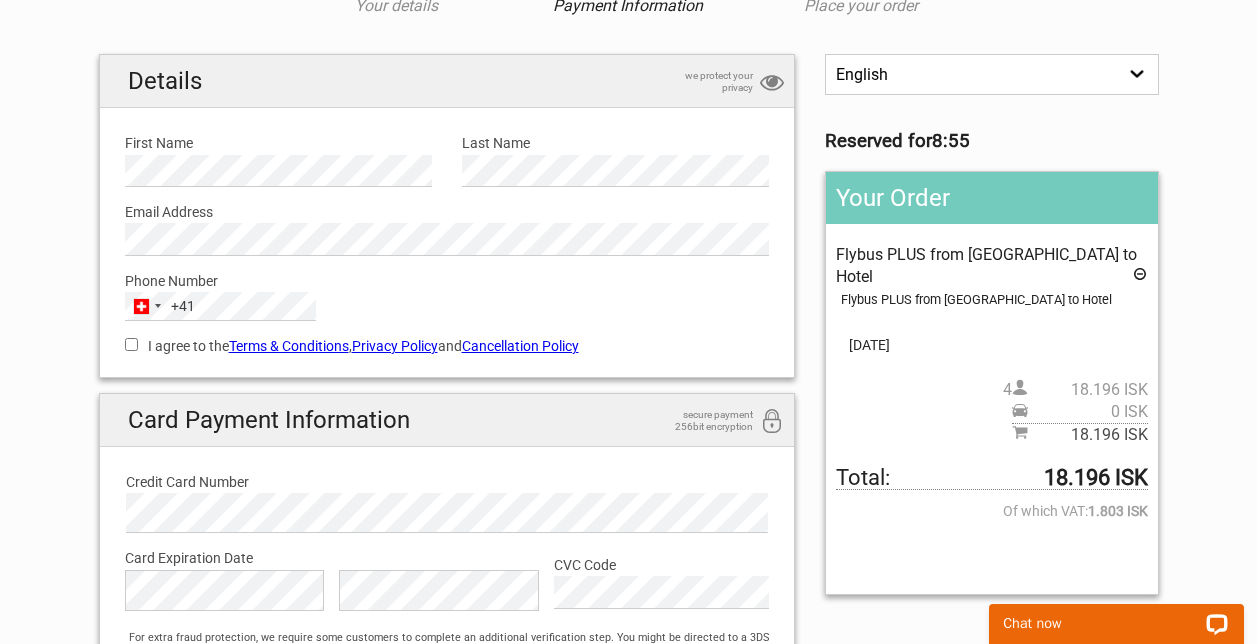 click on "I agree to the  Terms & Conditions ,  Privacy Policy  and  Cancellation Policy" at bounding box center [131, 344] 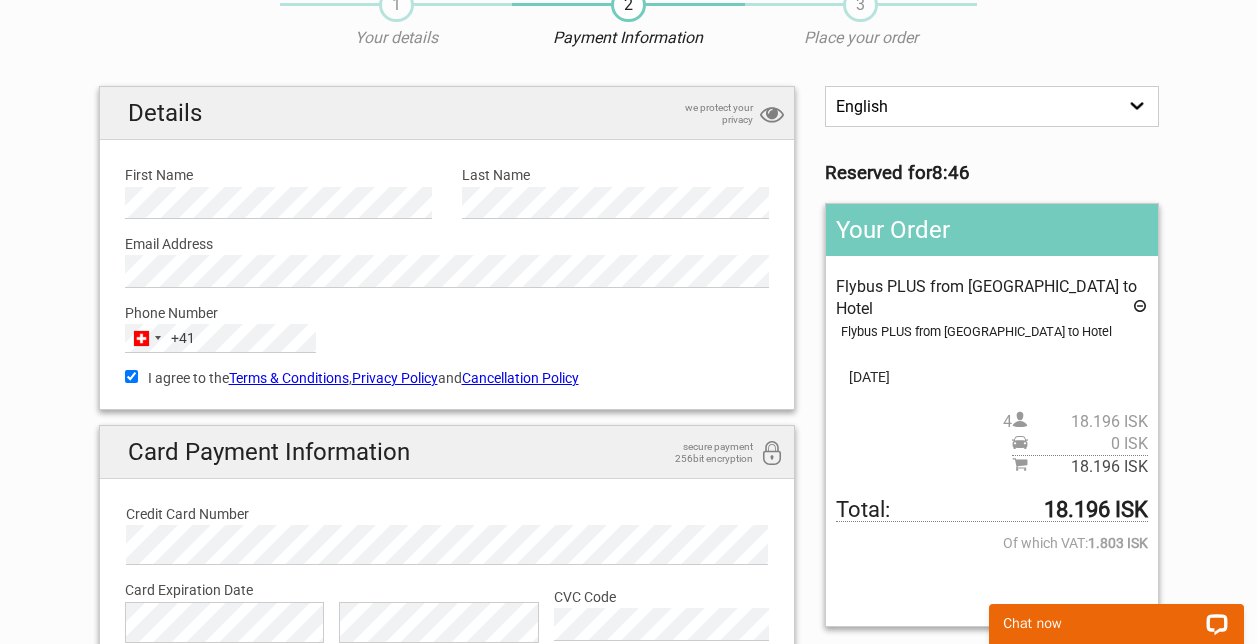 scroll, scrollTop: 0, scrollLeft: 0, axis: both 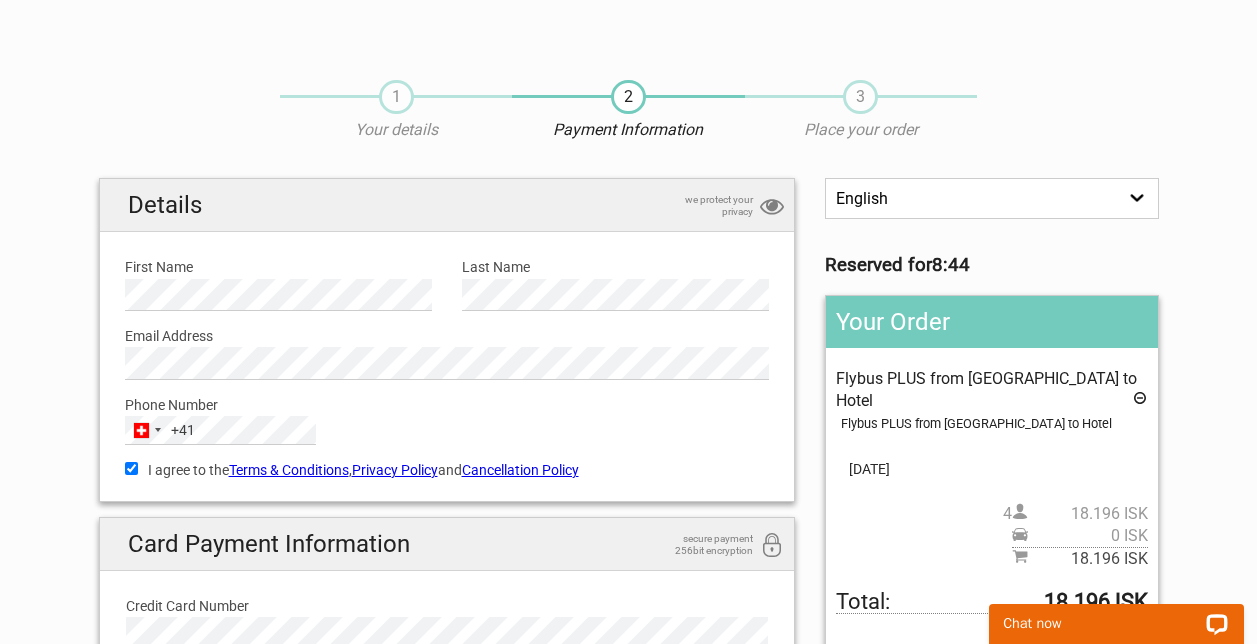 click on "English
Español
Deutsch" at bounding box center (991, 198) 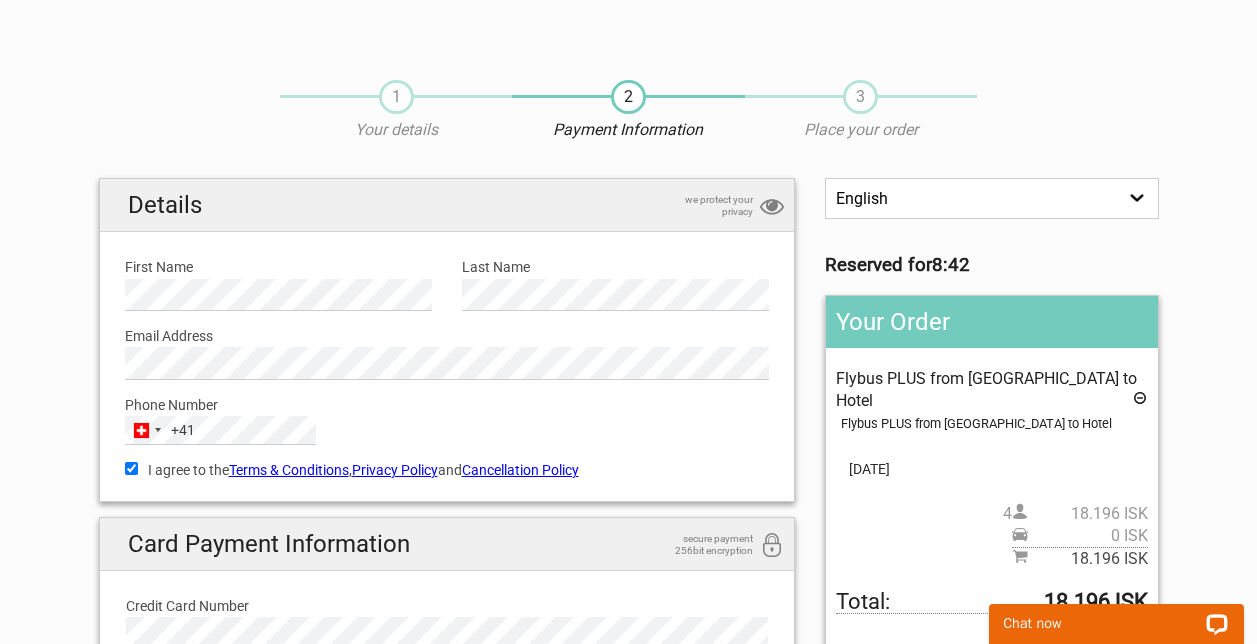 click on "Details we protect your privacy" at bounding box center (447, 205) 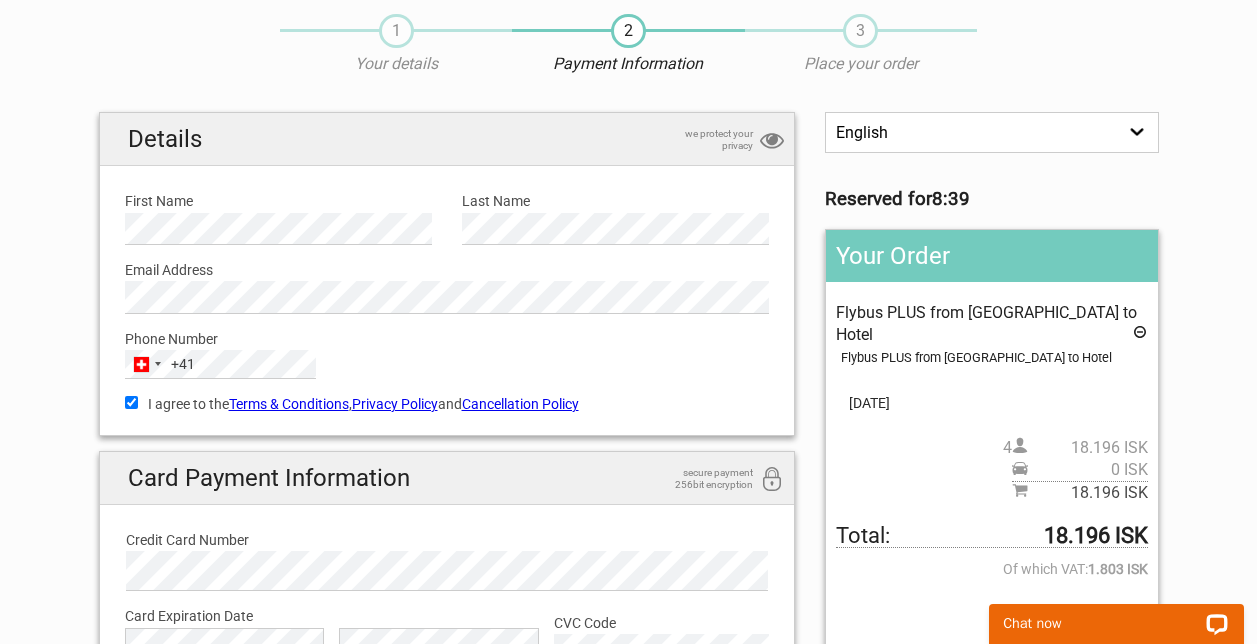 scroll, scrollTop: 0, scrollLeft: 0, axis: both 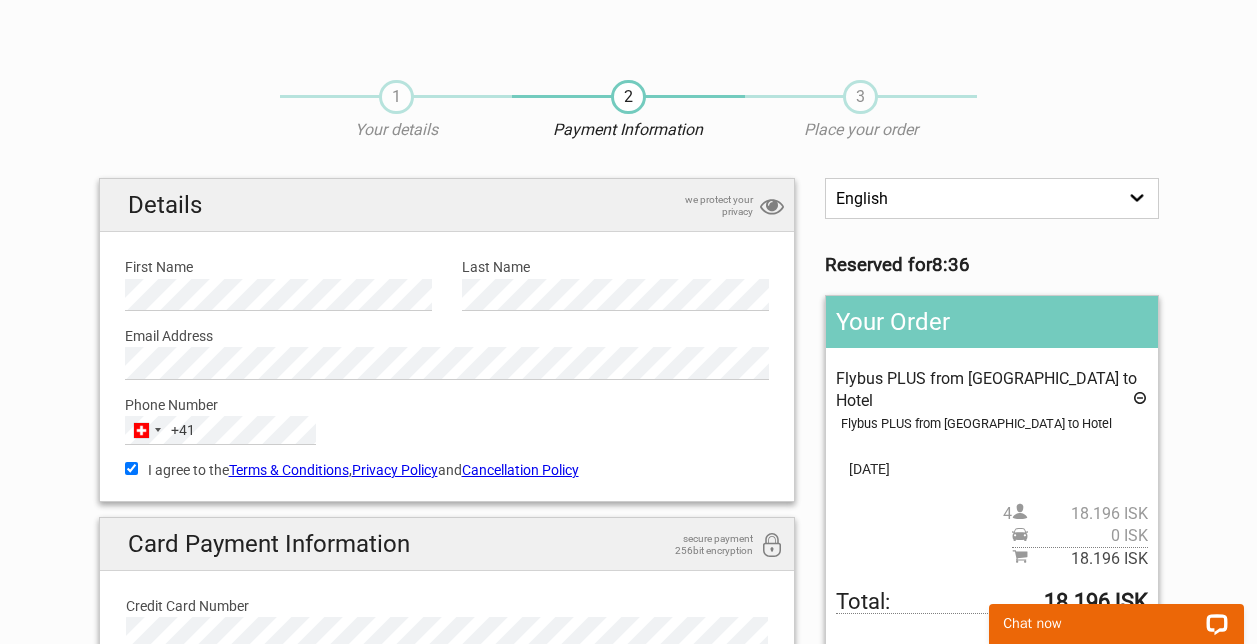 click on "1" at bounding box center (396, 97) 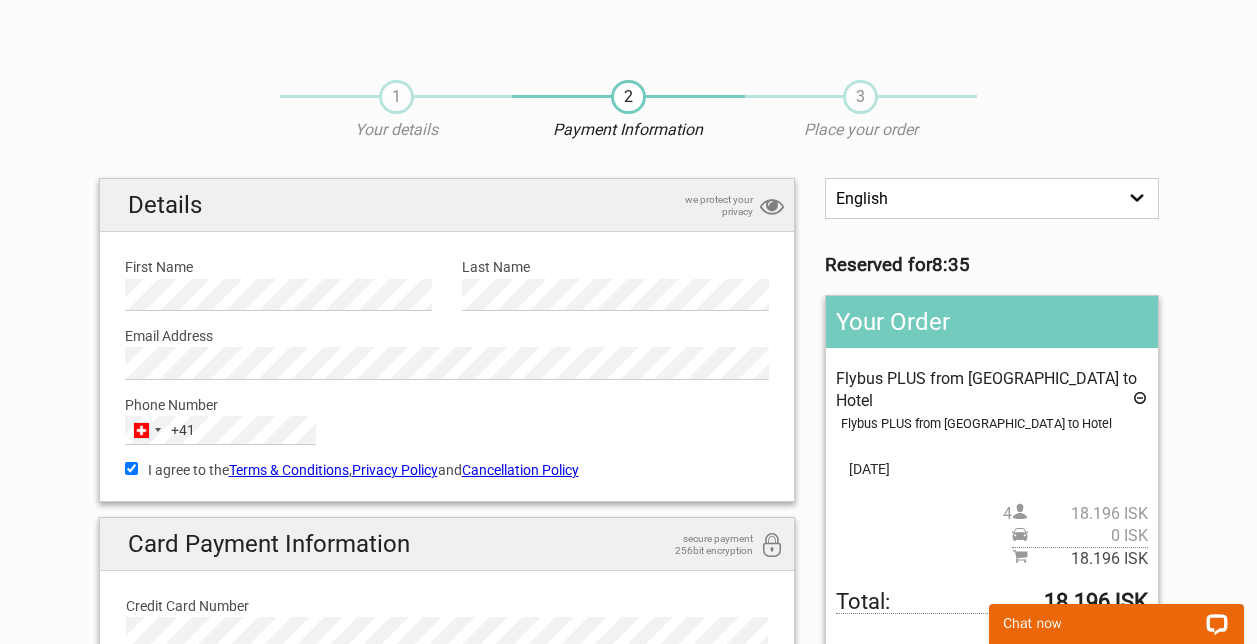 click on "Details we protect your privacy" at bounding box center (447, 205) 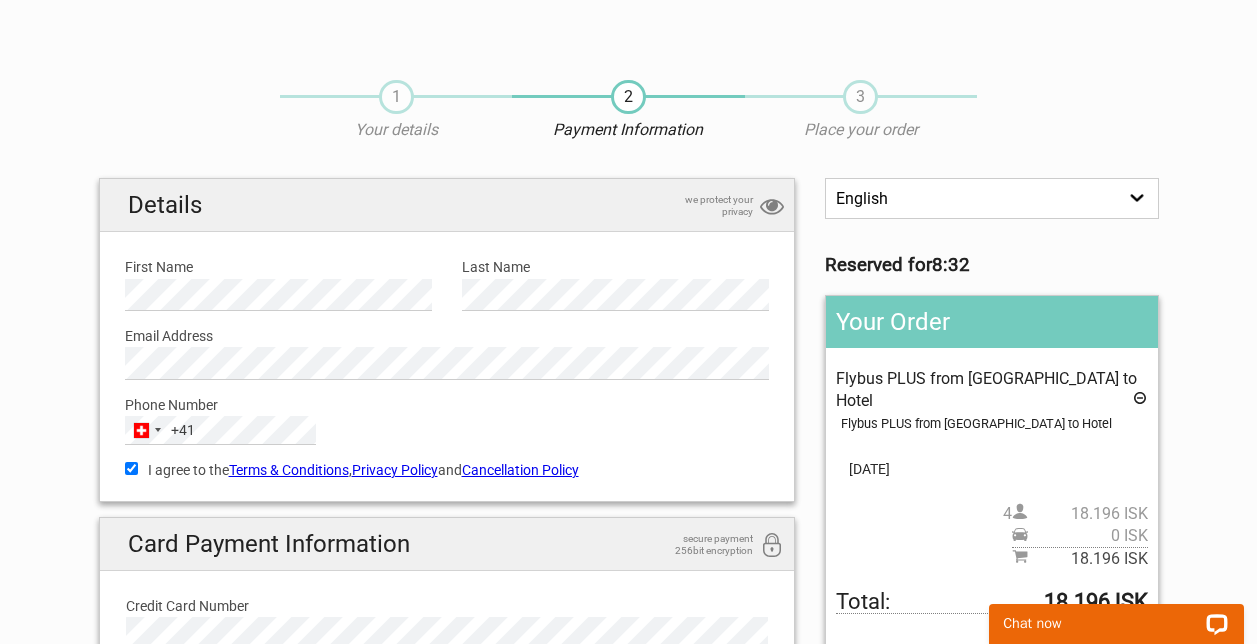 click on "Details we protect your privacy" at bounding box center (447, 215) 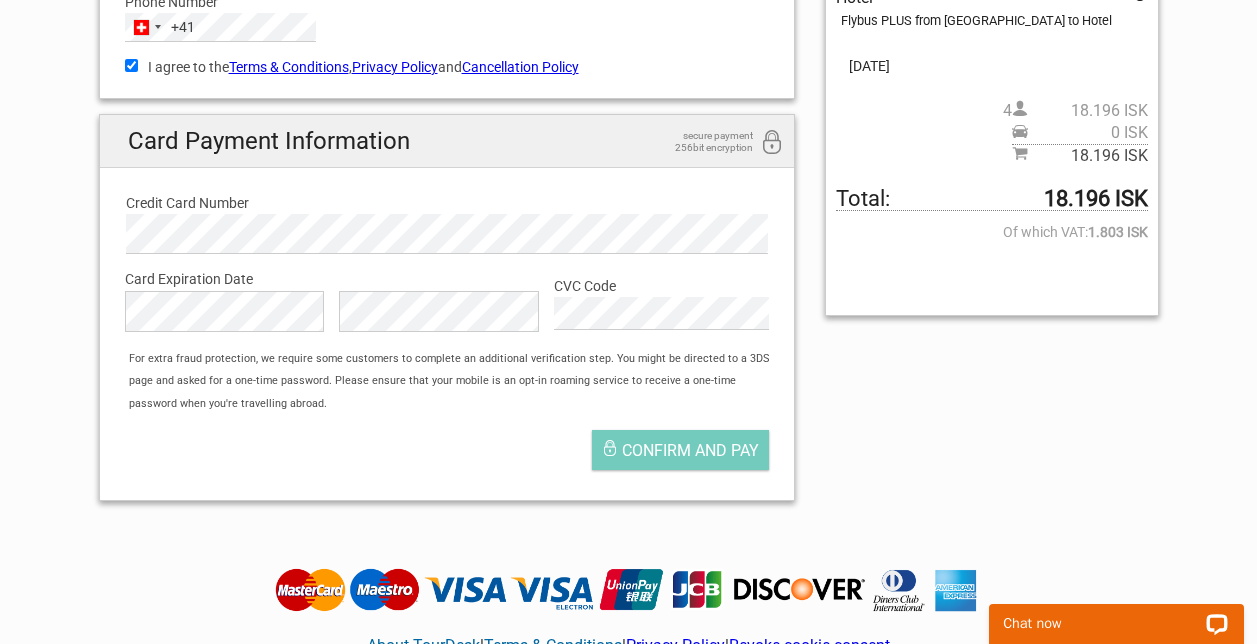scroll, scrollTop: 418, scrollLeft: 0, axis: vertical 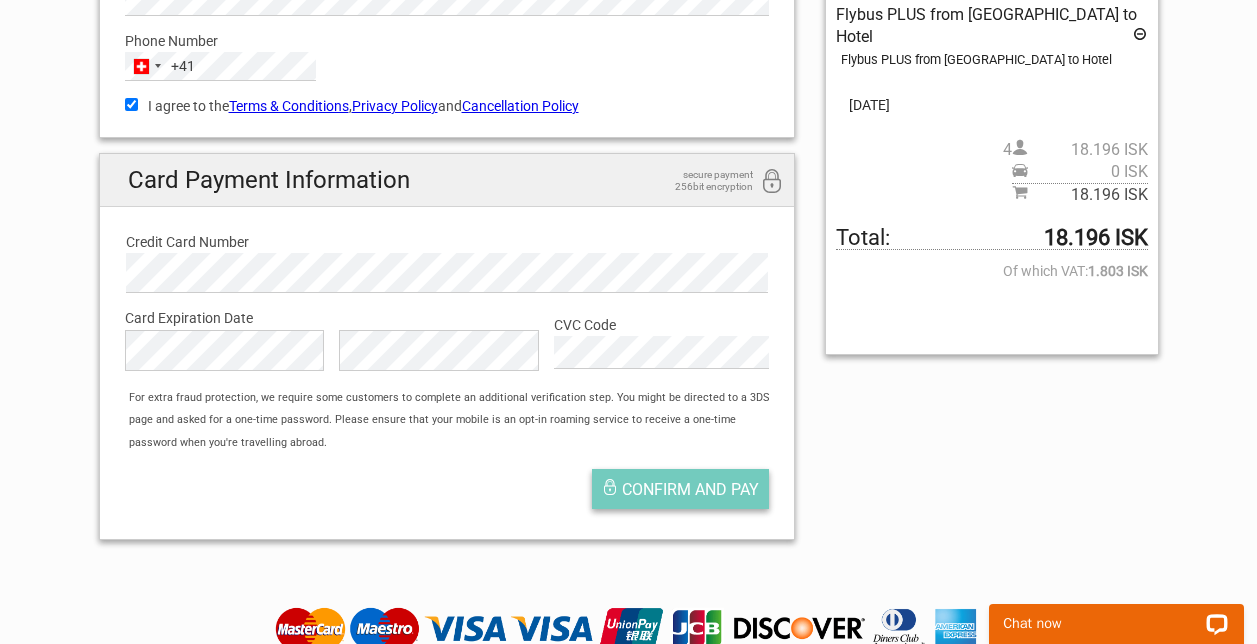 click on "Confirm and pay" at bounding box center [690, 489] 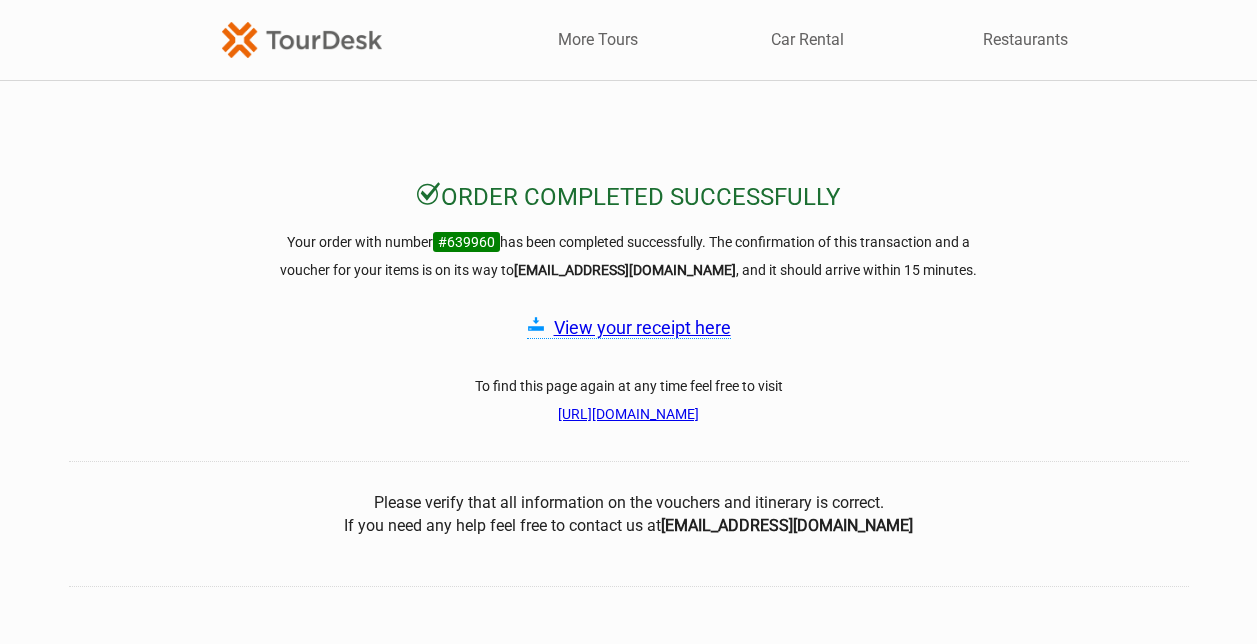 scroll, scrollTop: 0, scrollLeft: 0, axis: both 